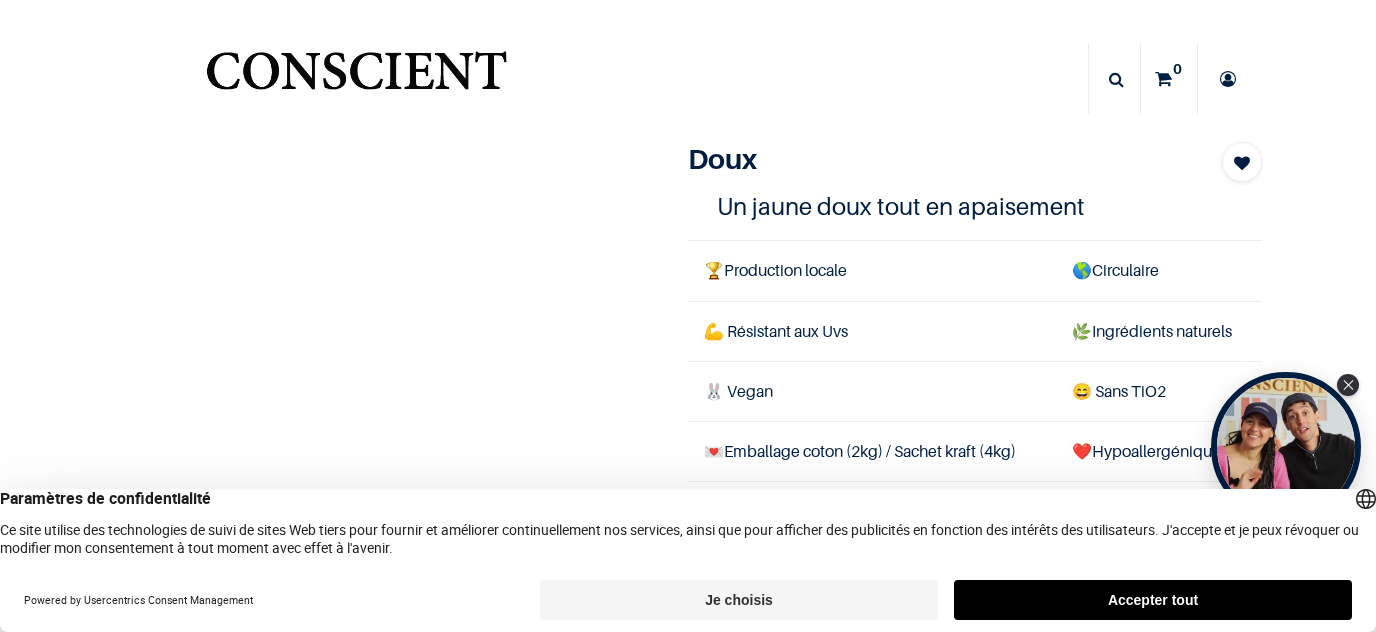 scroll, scrollTop: 0, scrollLeft: 0, axis: both 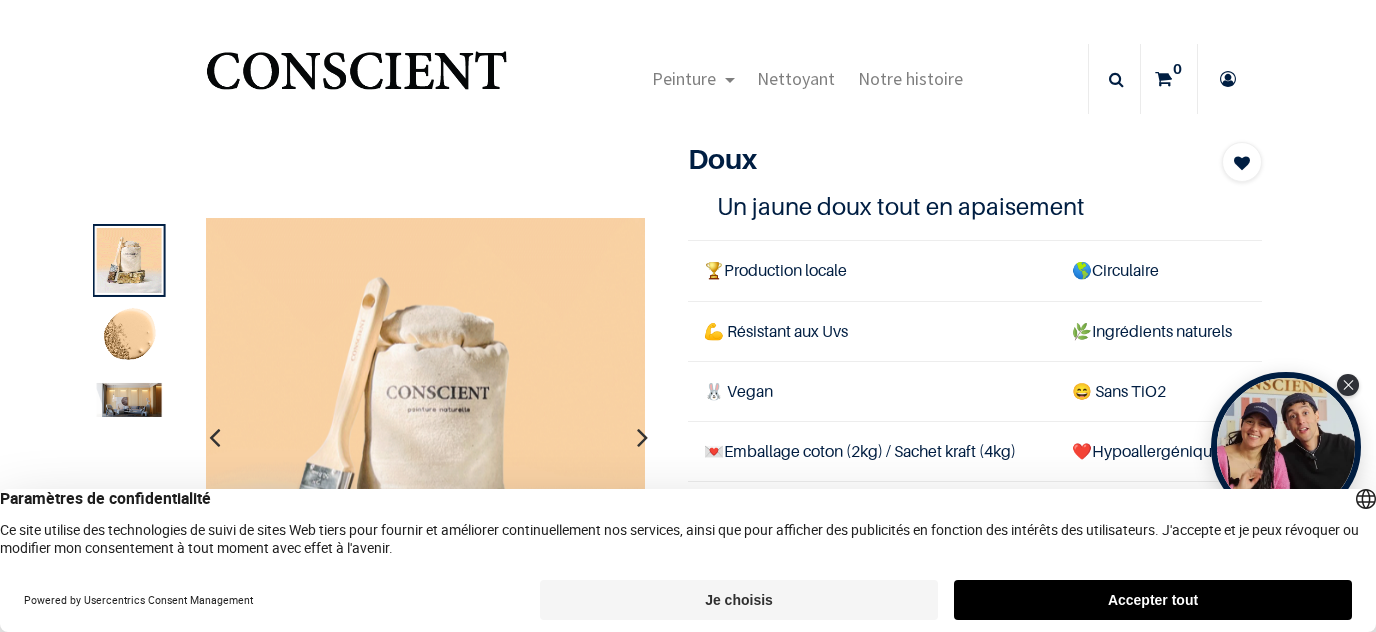 click on "Accepter tout" at bounding box center [1153, 600] 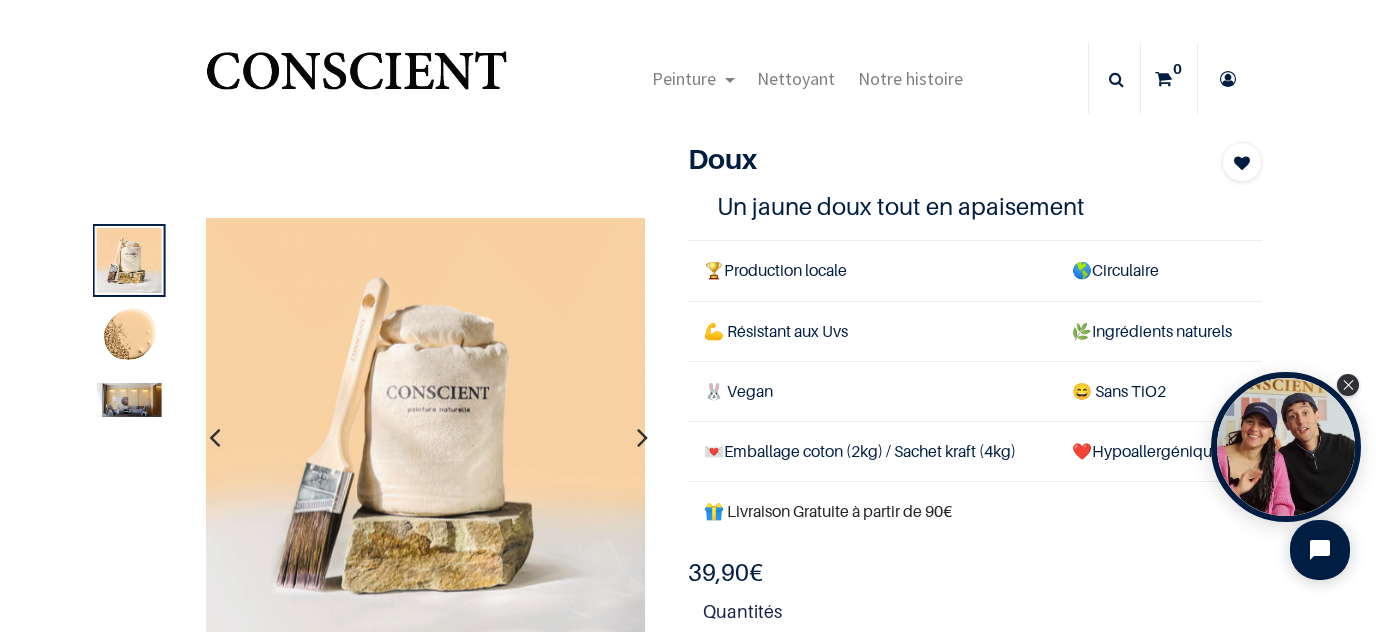 click at bounding box center (128, 400) 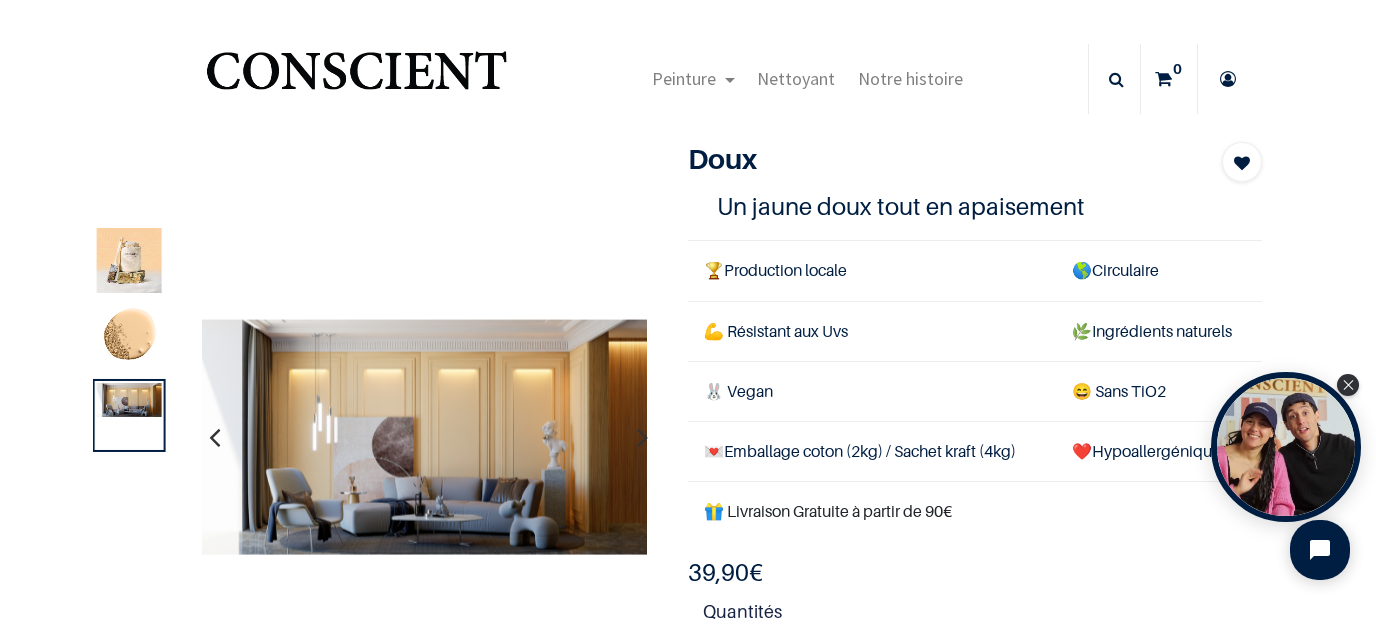 click at bounding box center [128, 260] 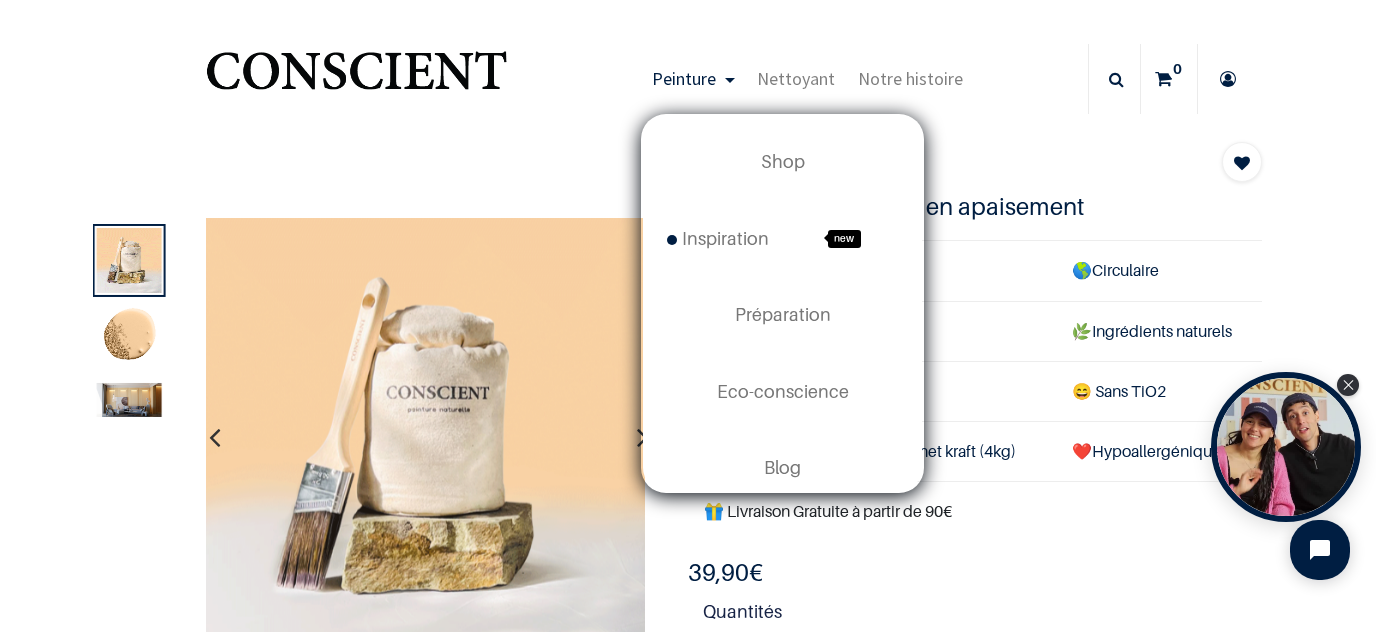 click on "Peinture" at bounding box center (684, 78) 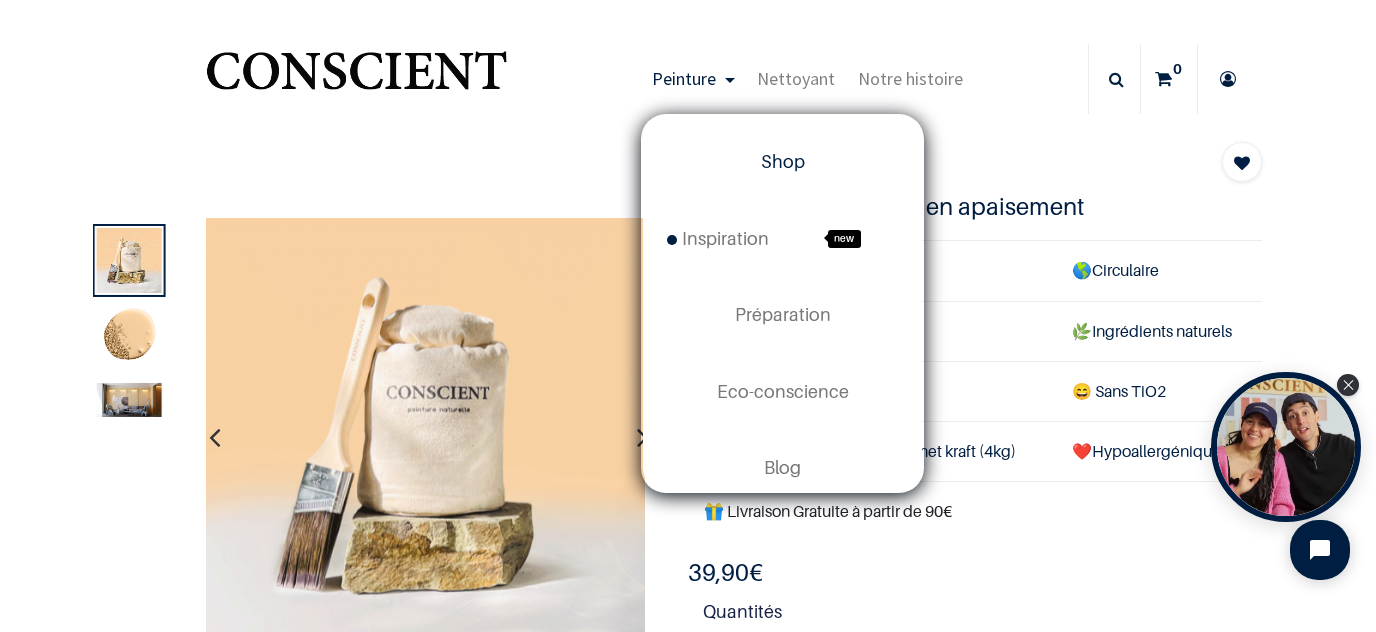 click on "Shop" at bounding box center (783, 161) 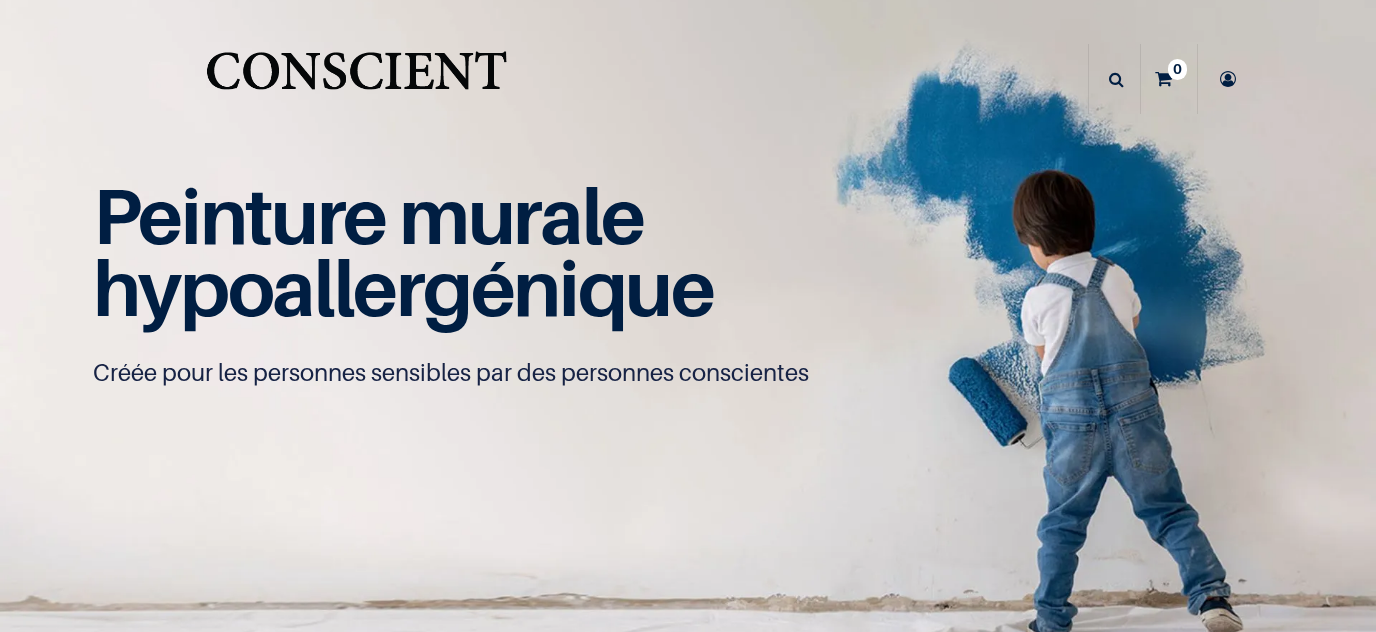 scroll, scrollTop: 0, scrollLeft: 0, axis: both 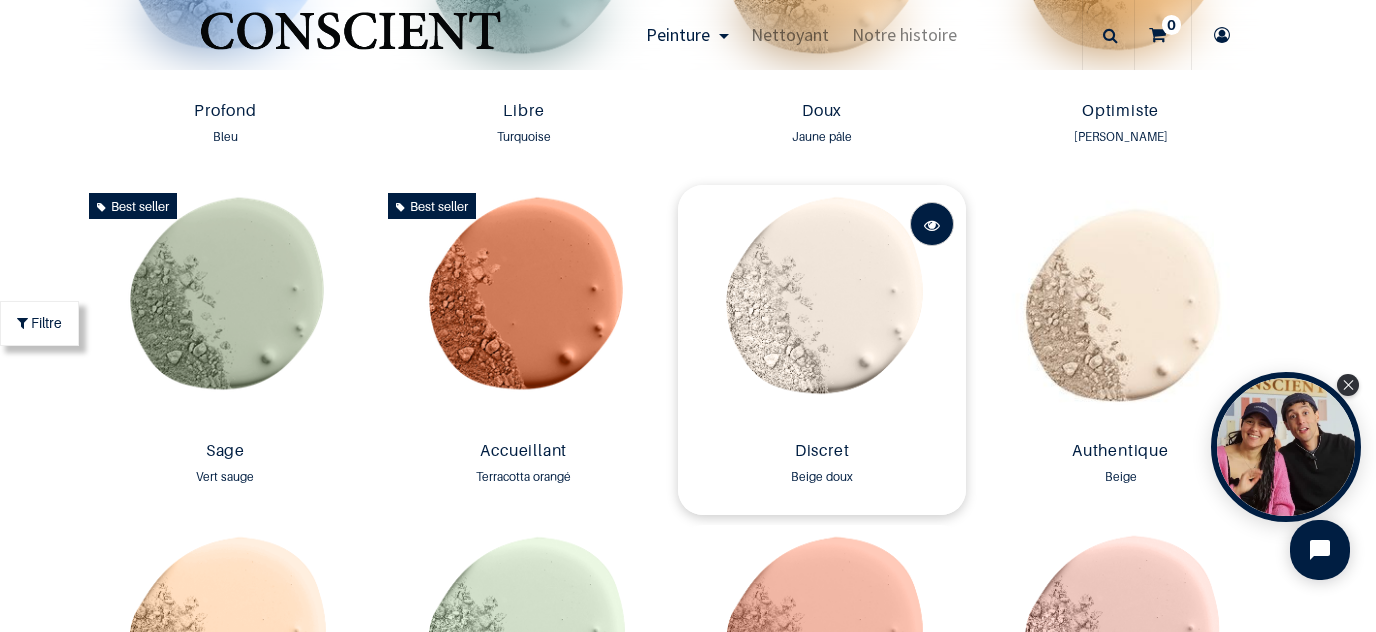 click at bounding box center (932, 225) 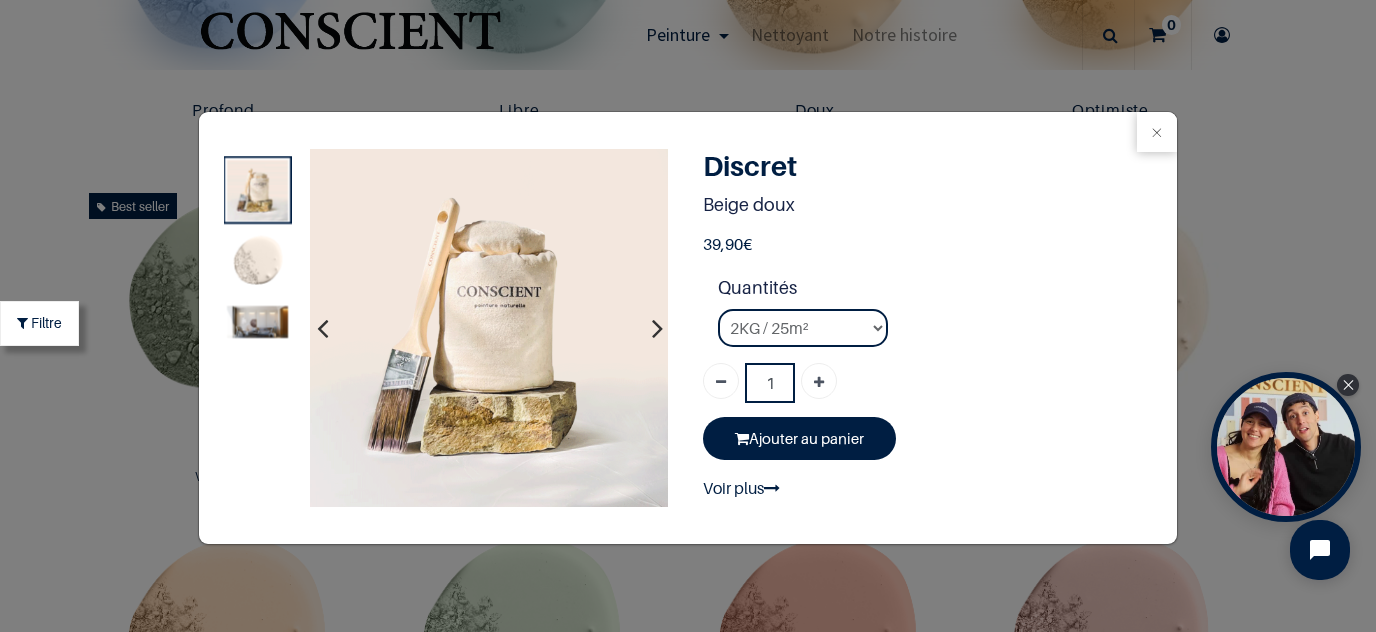 click at bounding box center (257, 322) 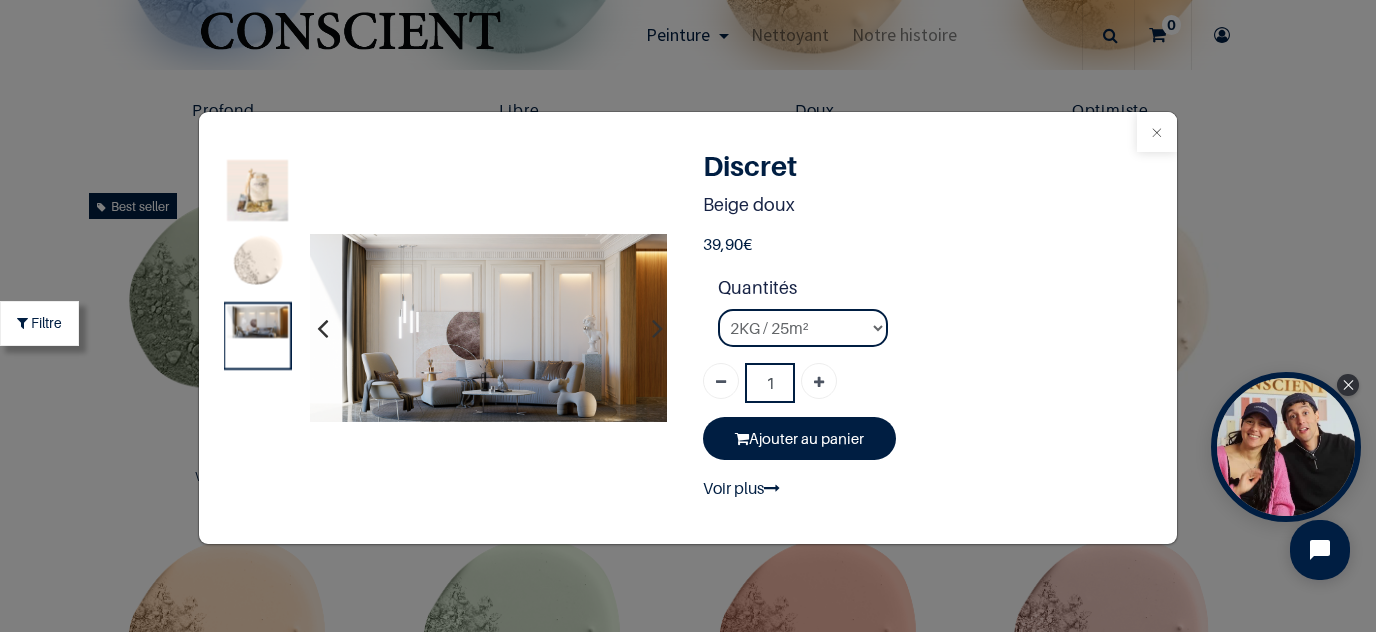 click at bounding box center [1157, 132] 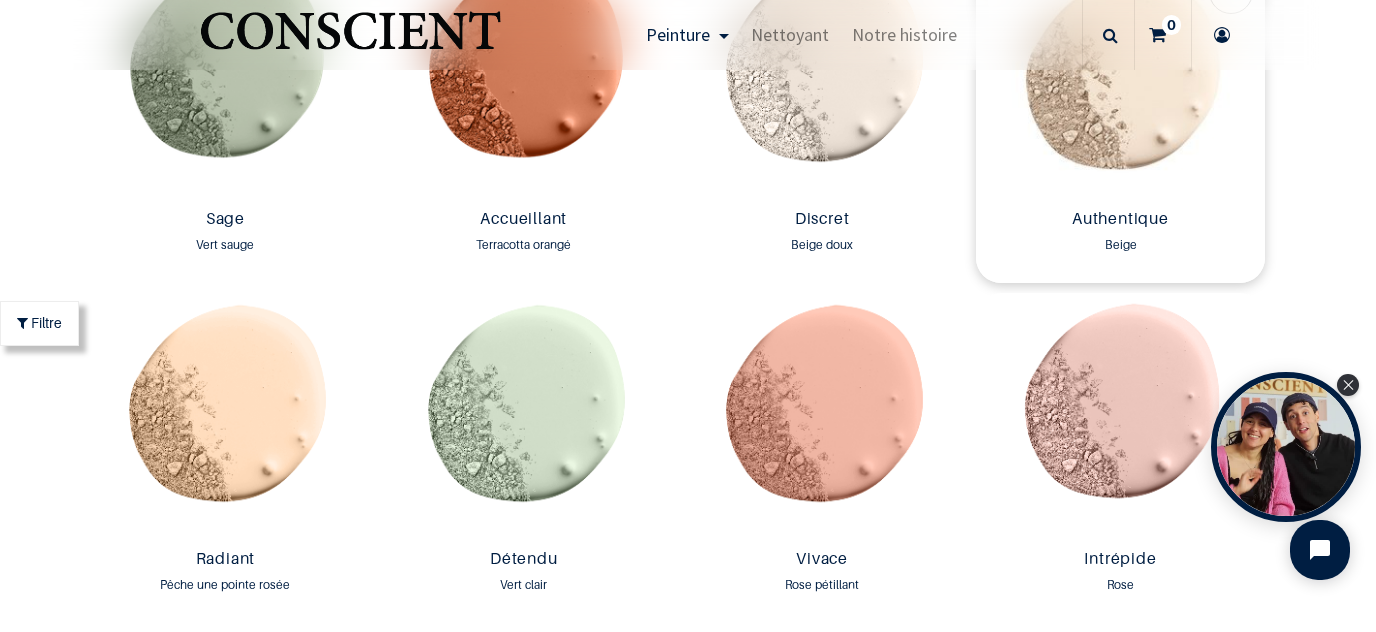 scroll, scrollTop: 1742, scrollLeft: 0, axis: vertical 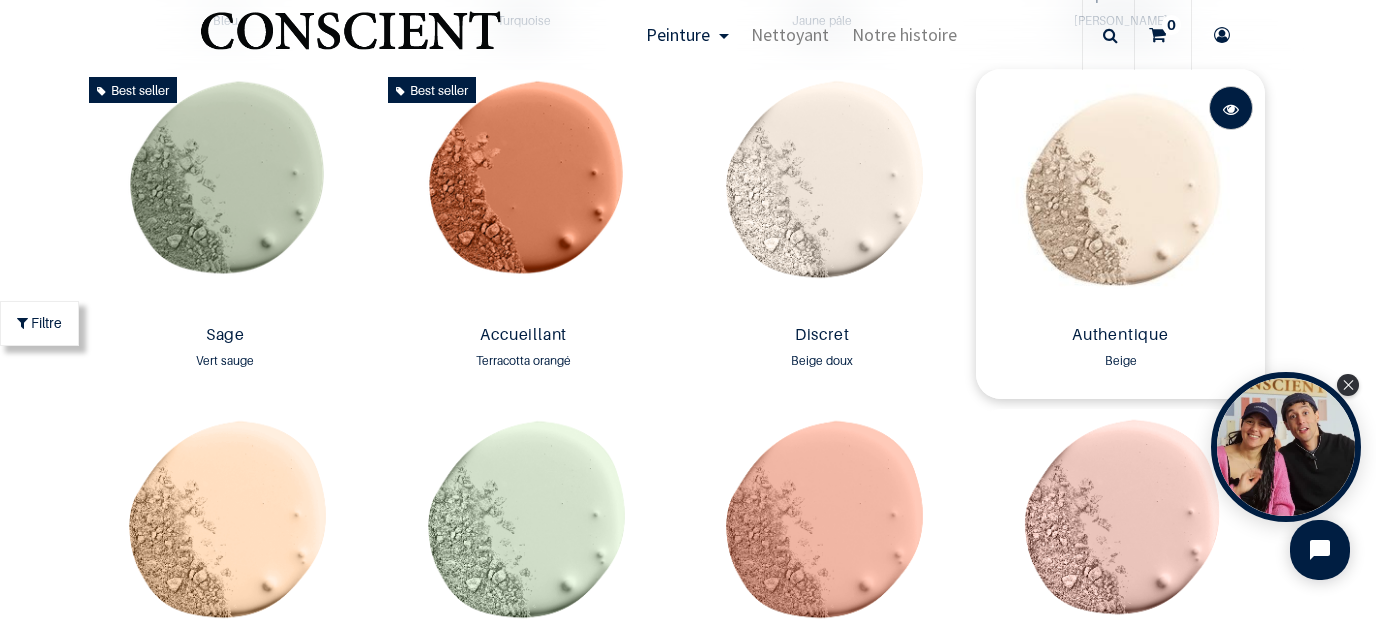 click at bounding box center (1231, 109) 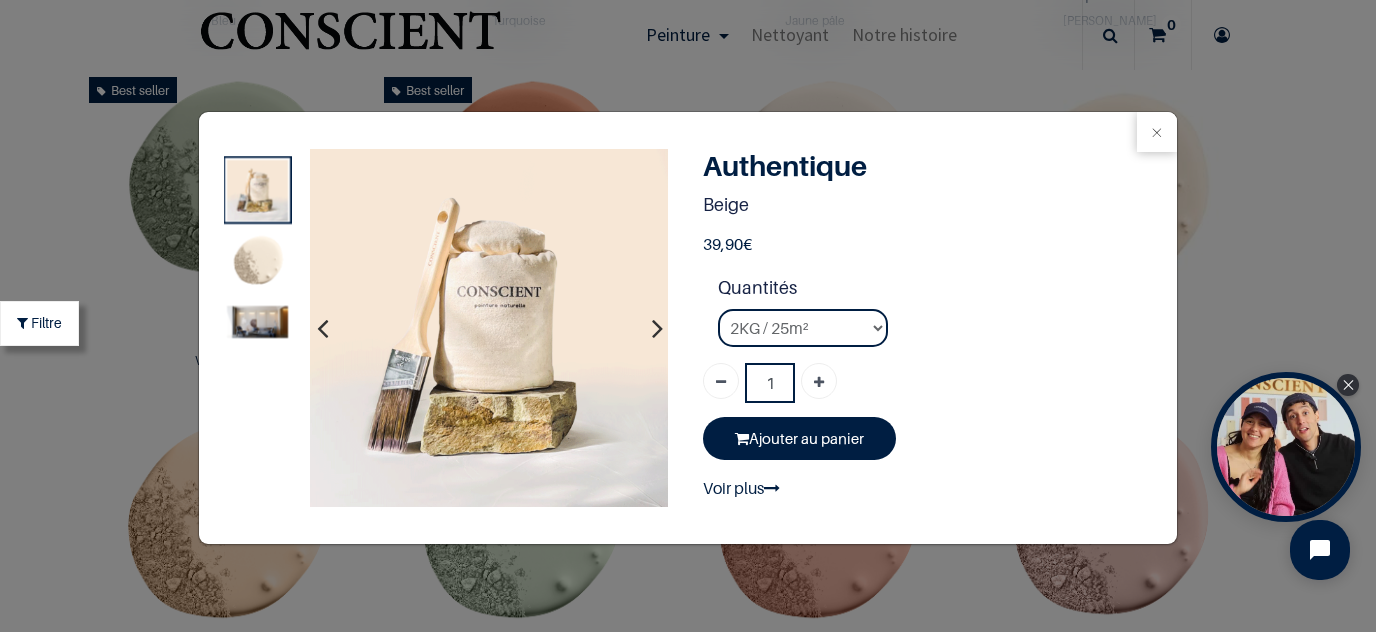 click at bounding box center [657, 328] 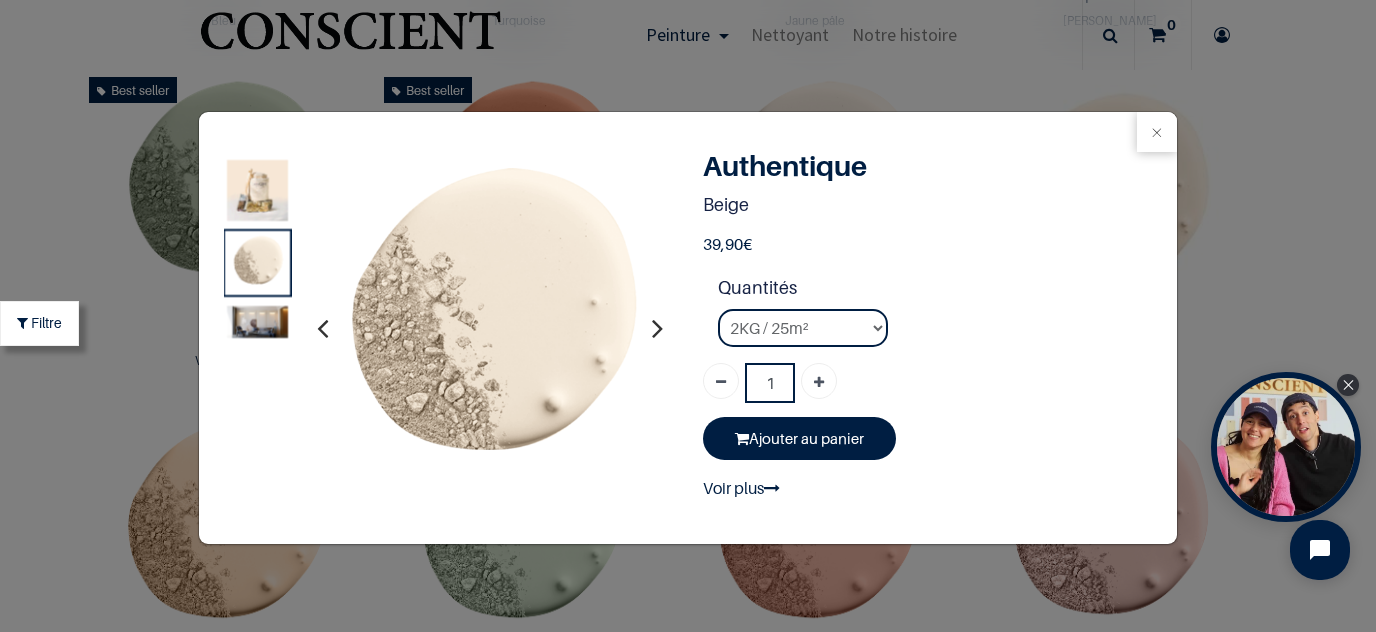 click at bounding box center (257, 322) 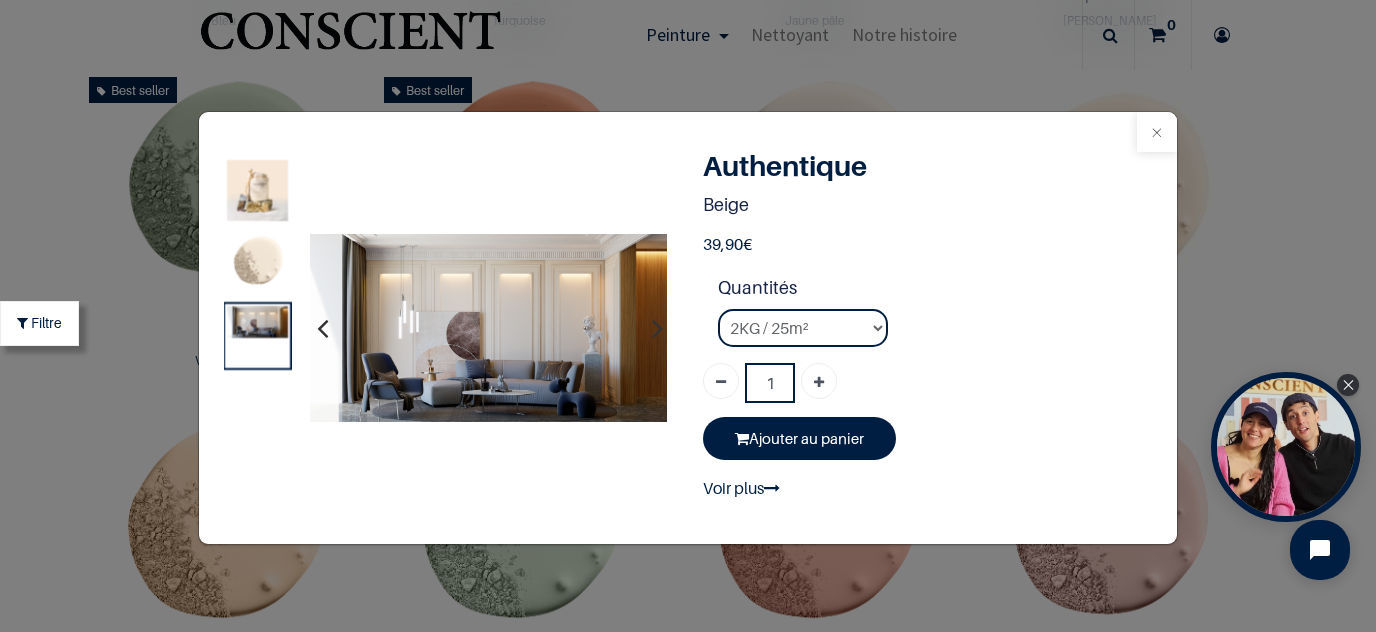 click at bounding box center [1157, 132] 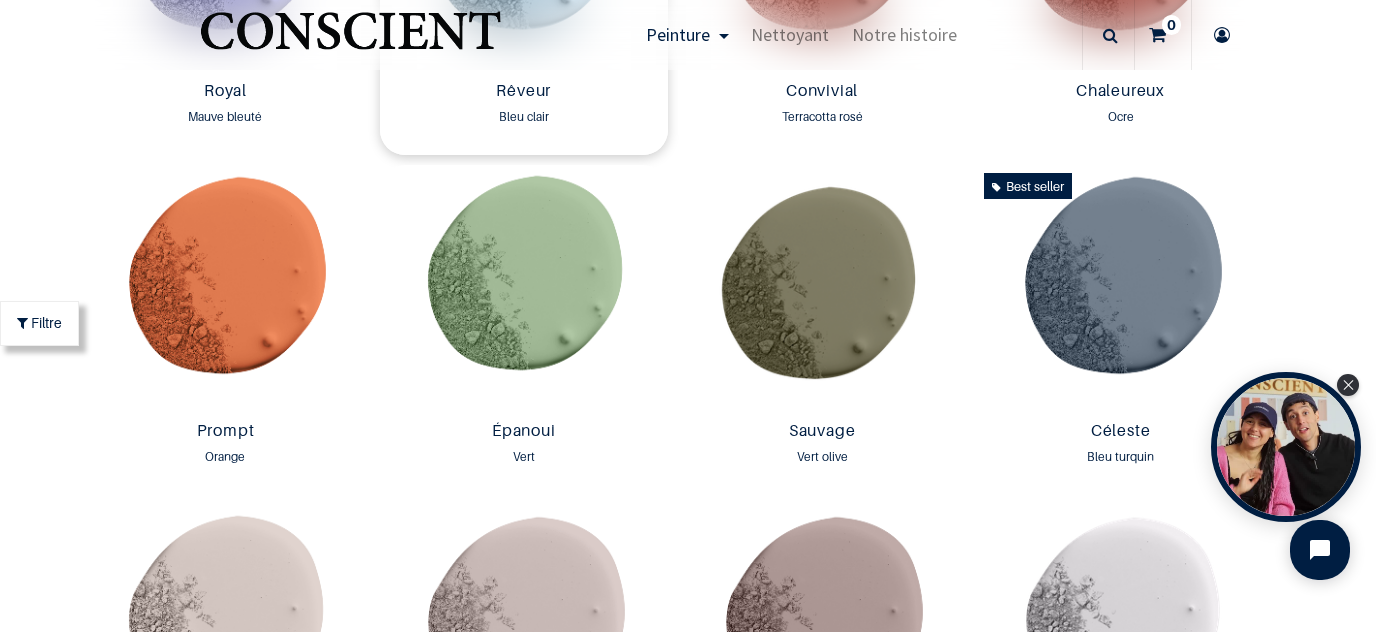 scroll, scrollTop: 2787, scrollLeft: 0, axis: vertical 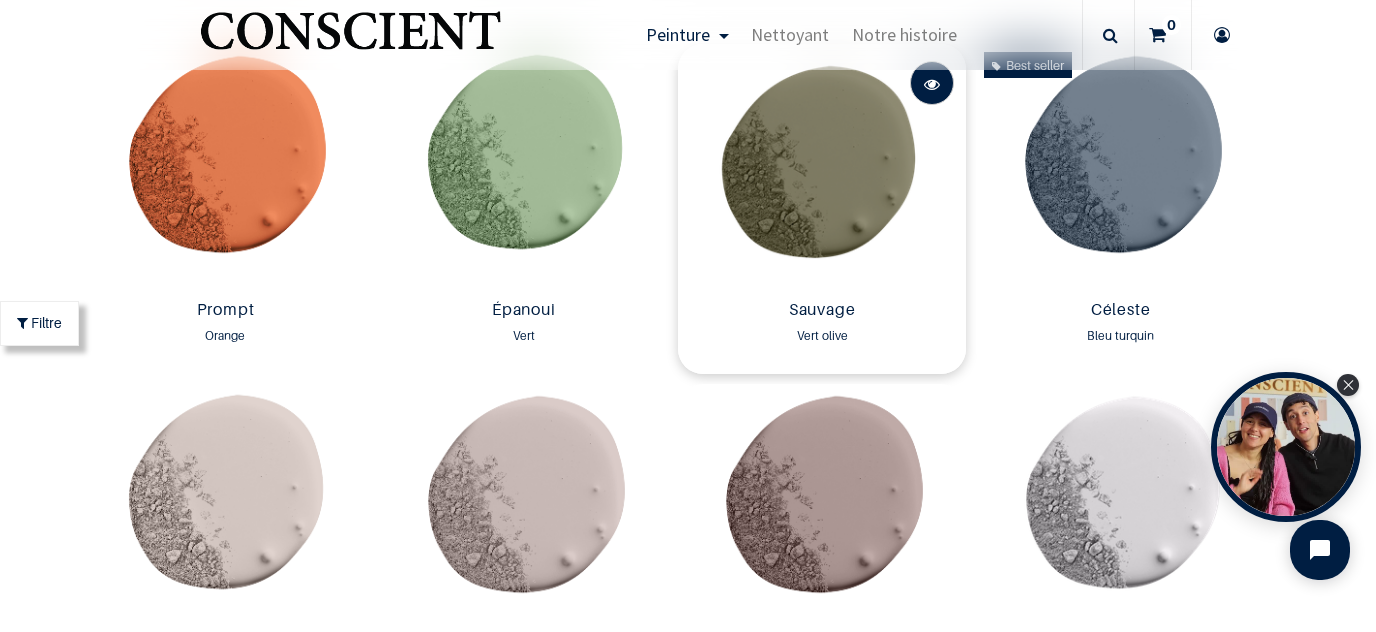 click at bounding box center [932, 84] 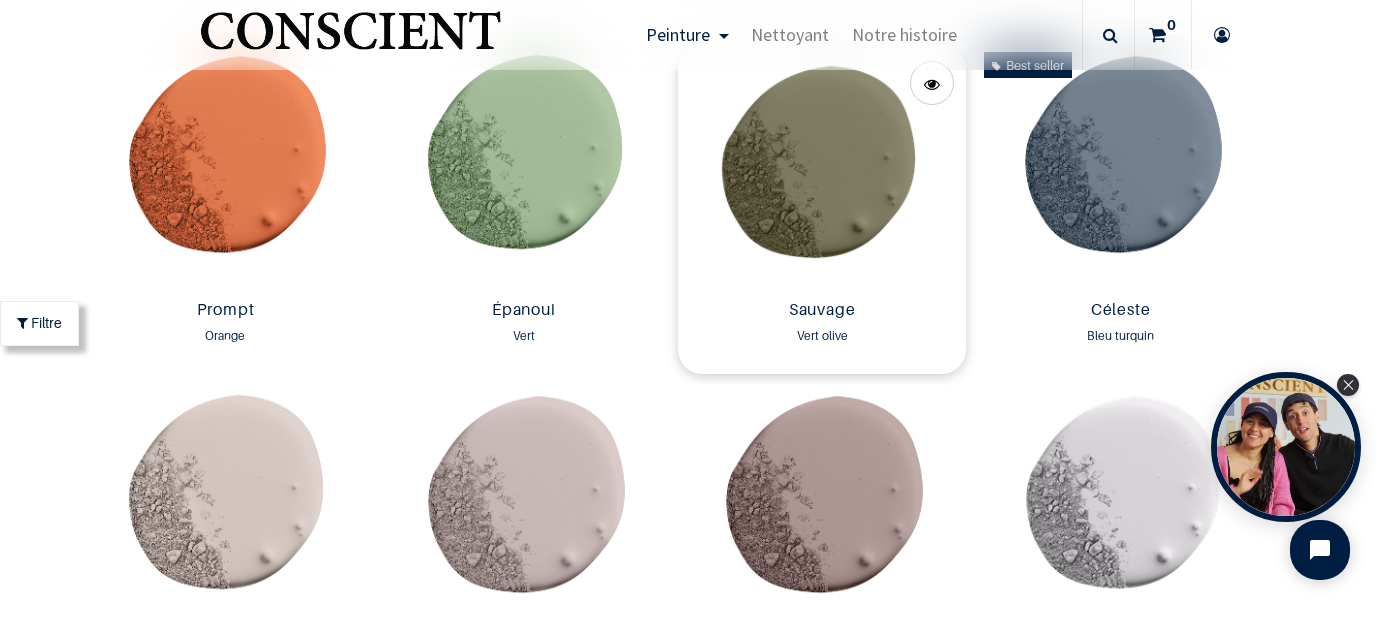 scroll, scrollTop: 2787, scrollLeft: 0, axis: vertical 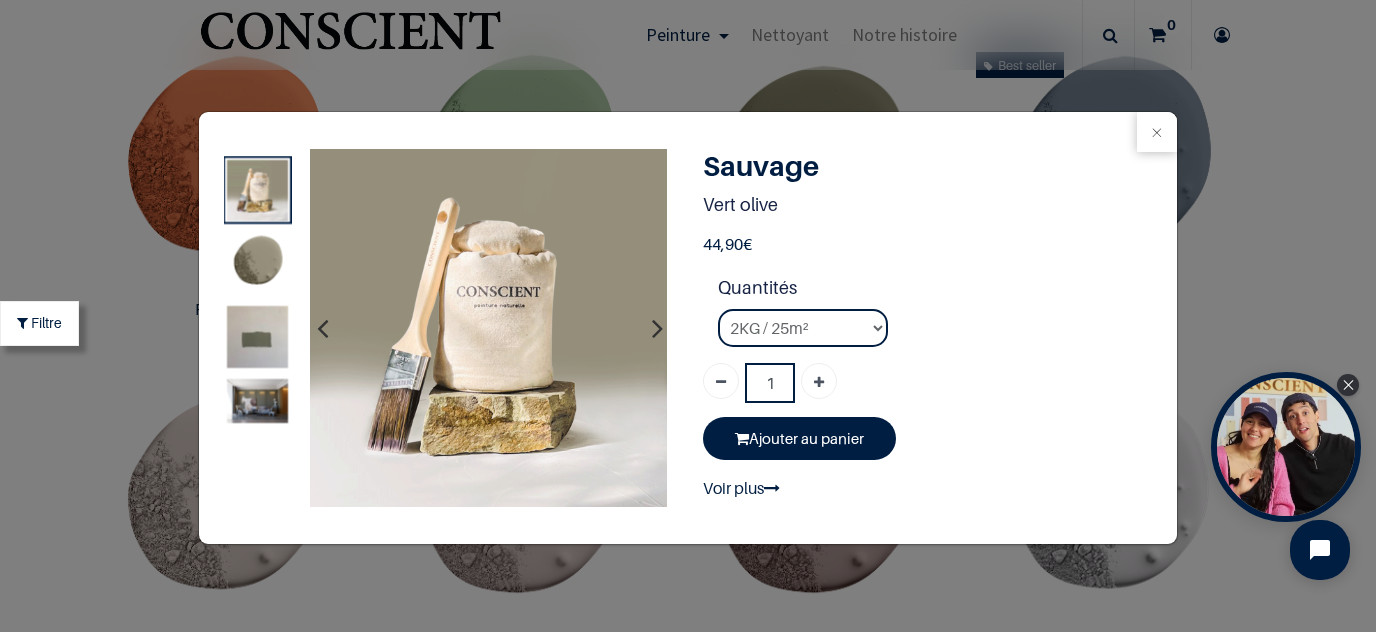 click at bounding box center [257, 263] 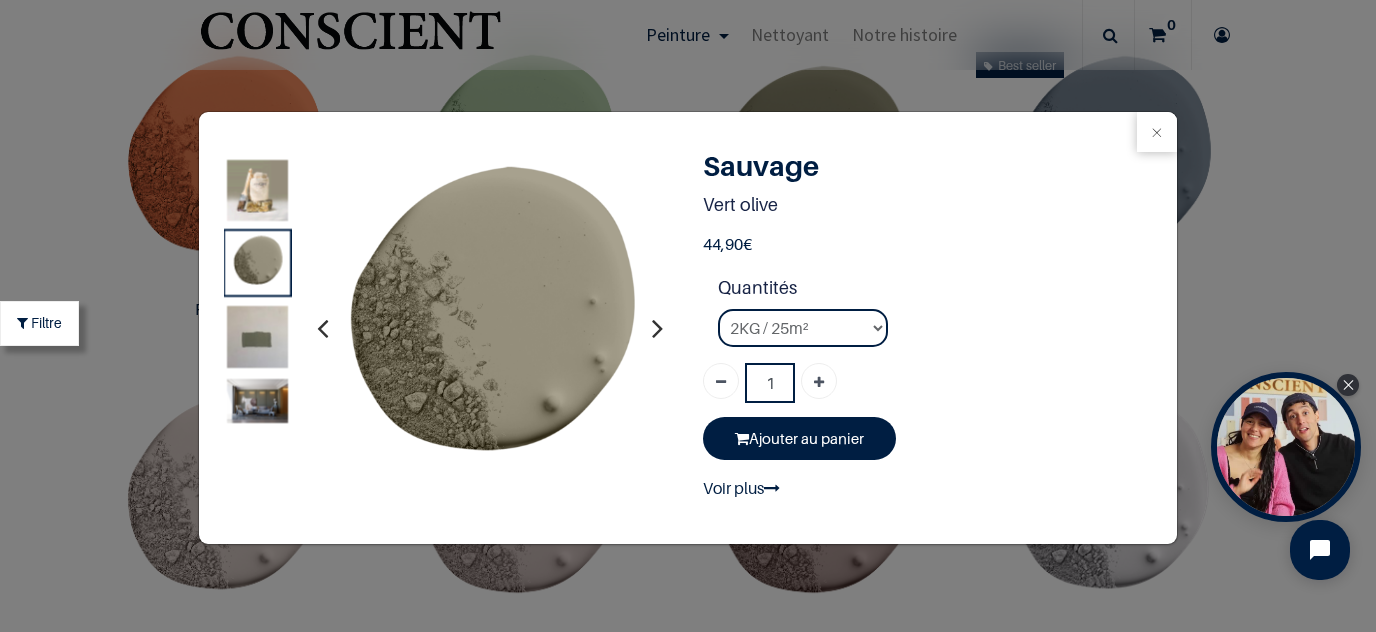 click at bounding box center (257, 346) 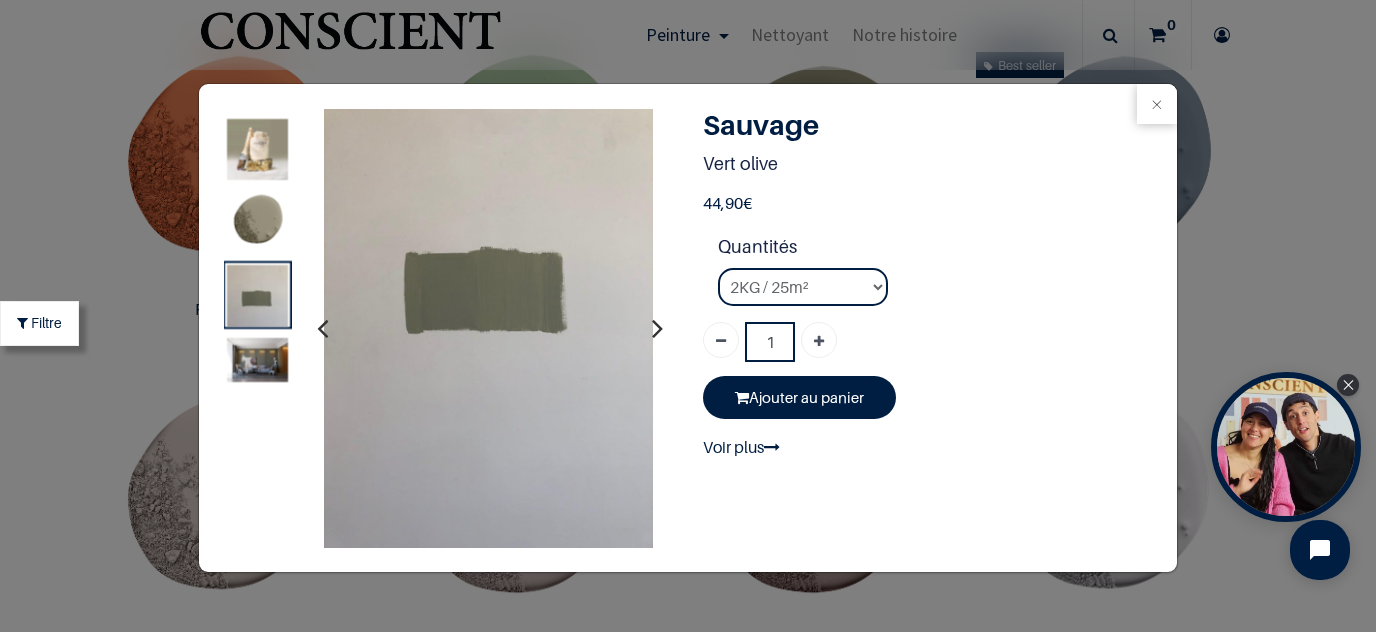 click at bounding box center [257, 360] 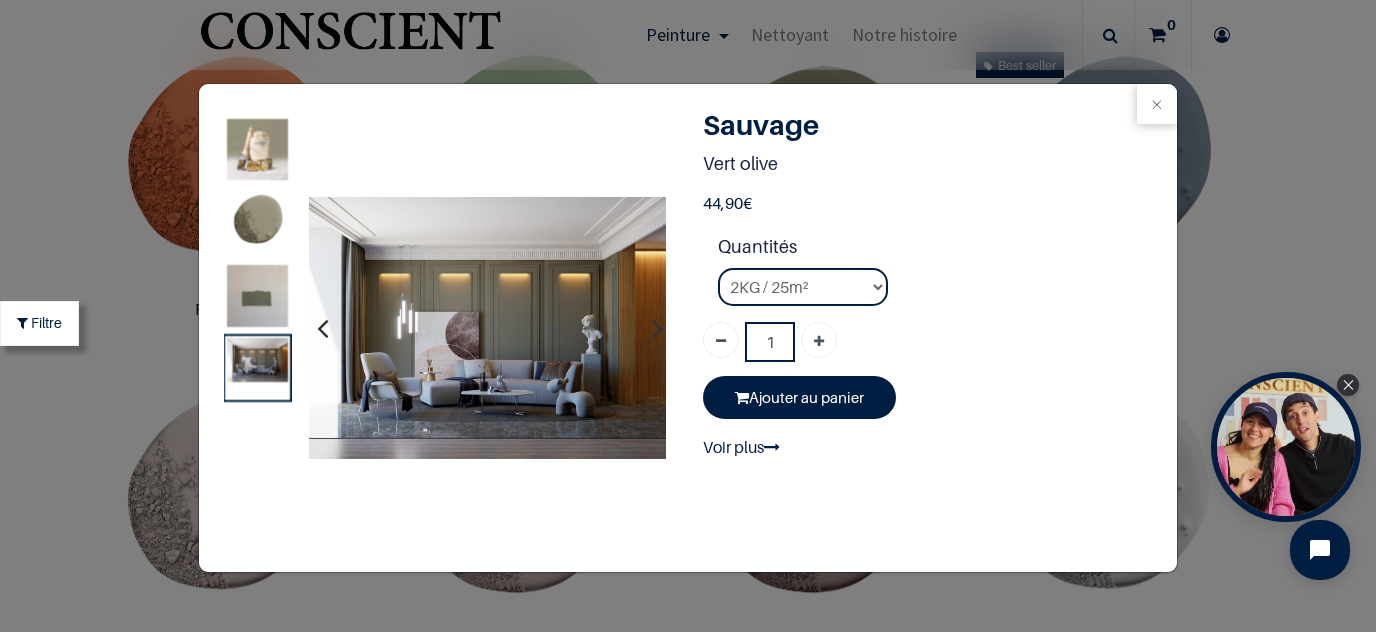click at bounding box center (257, 305) 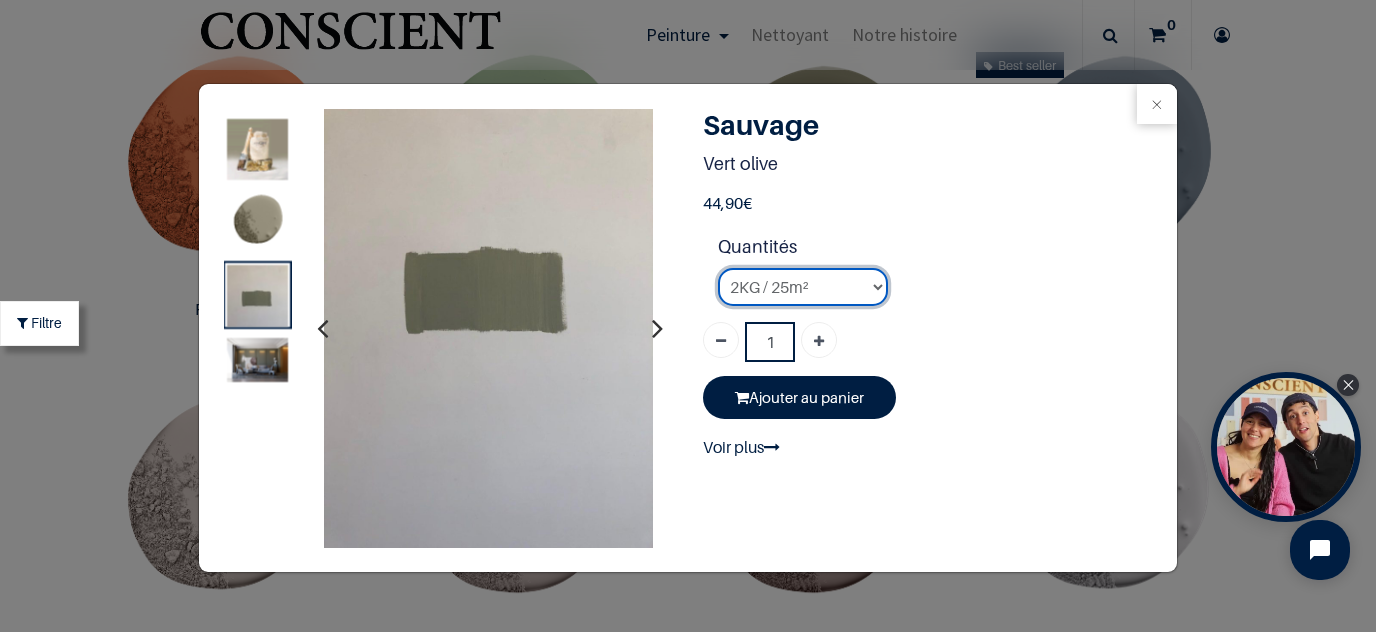 click on "2KG / 25m²
4KG / 50m²
8KG / 100m²
Testeur" at bounding box center [803, 287] 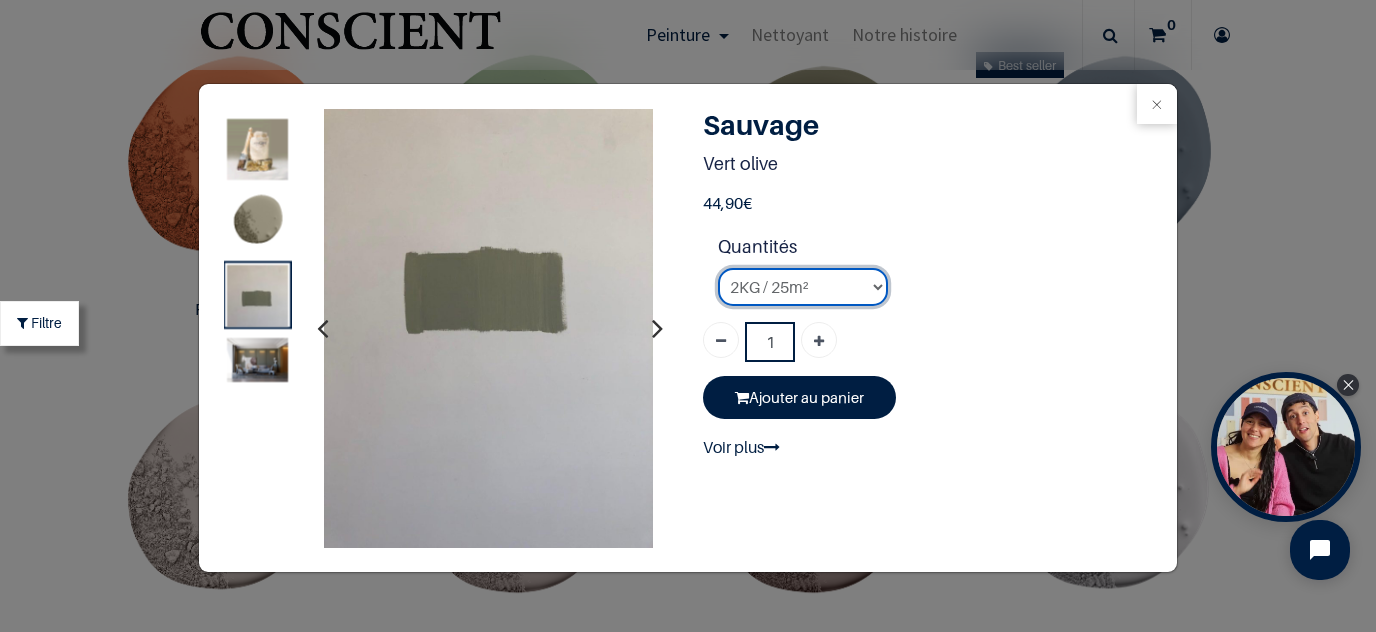select on "32" 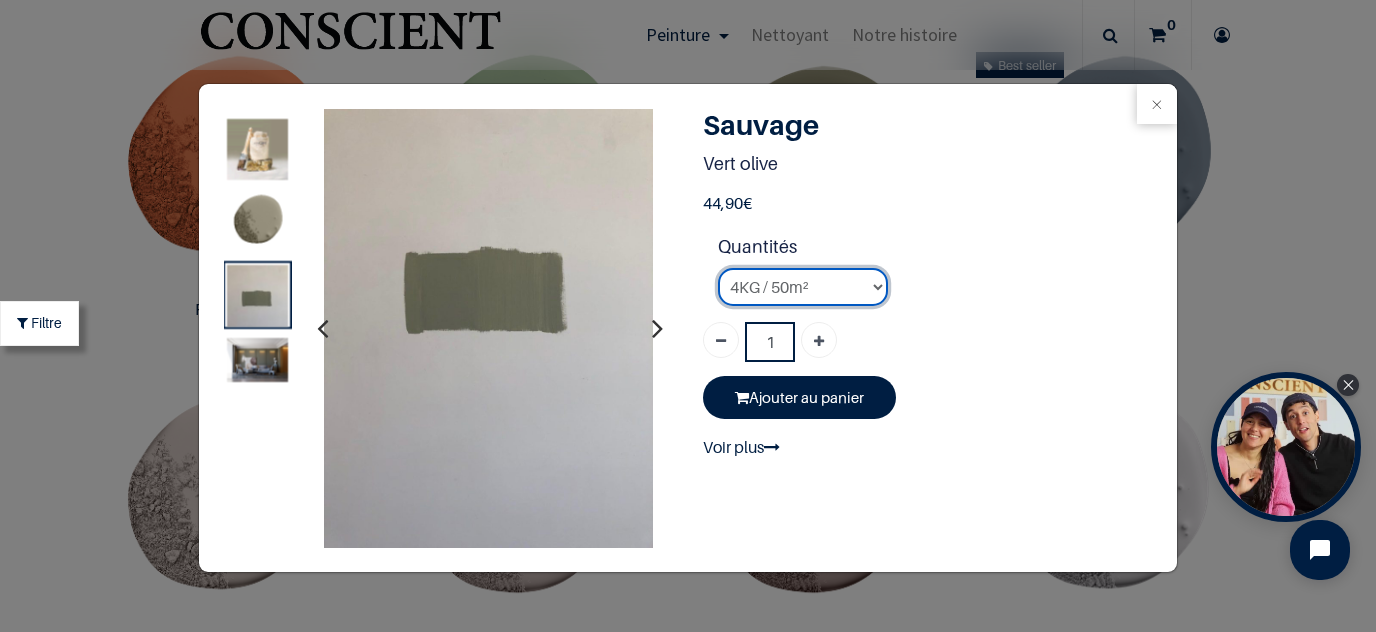 click on "4KG / 50m²" at bounding box center (0, 0) 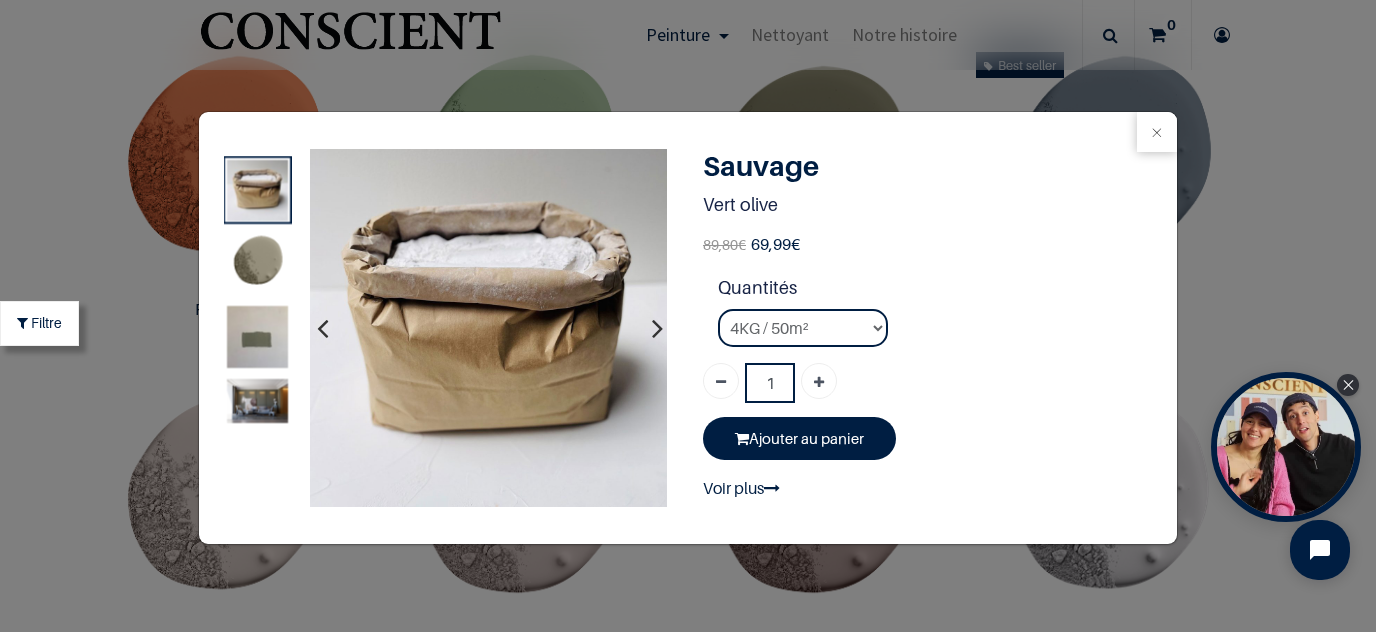 click at bounding box center [257, 263] 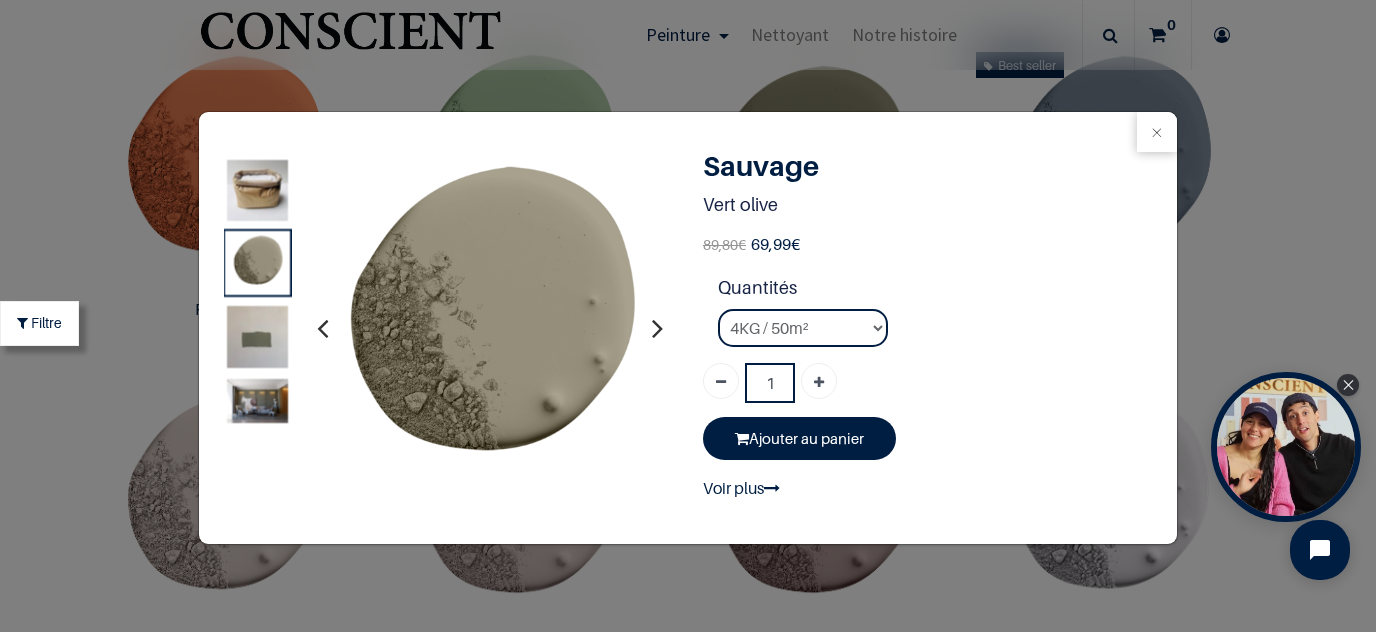 click at bounding box center [257, 190] 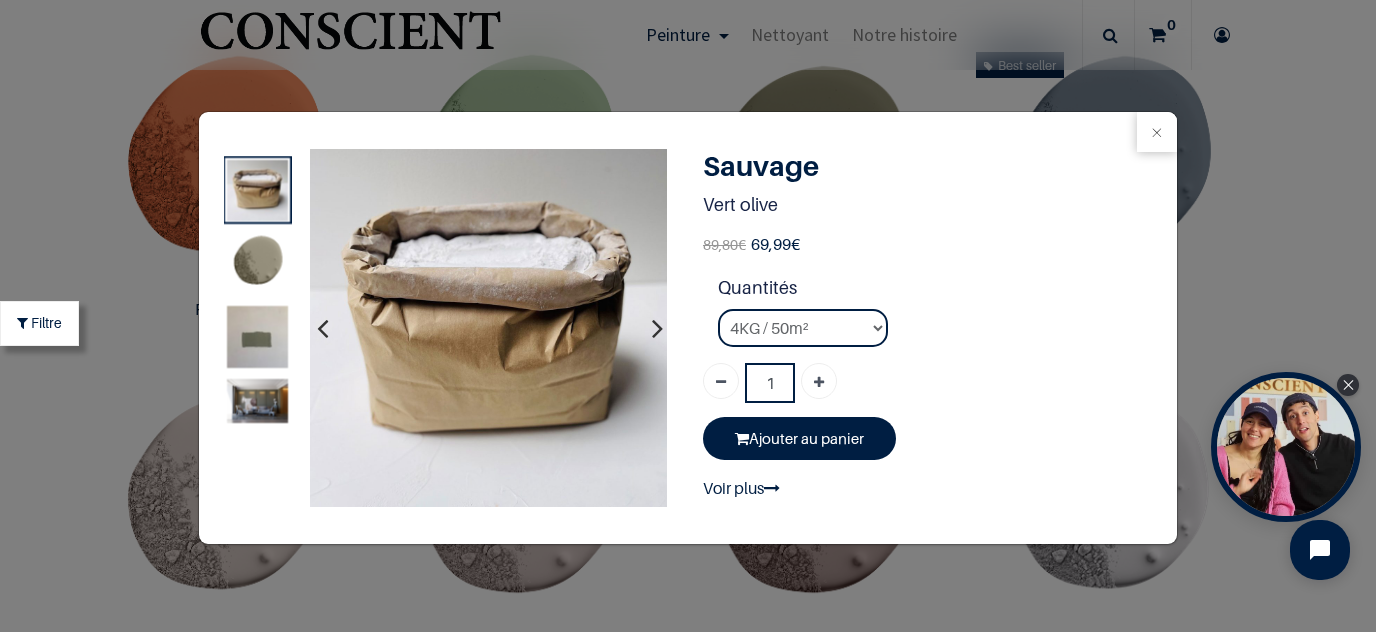 click at bounding box center (257, 263) 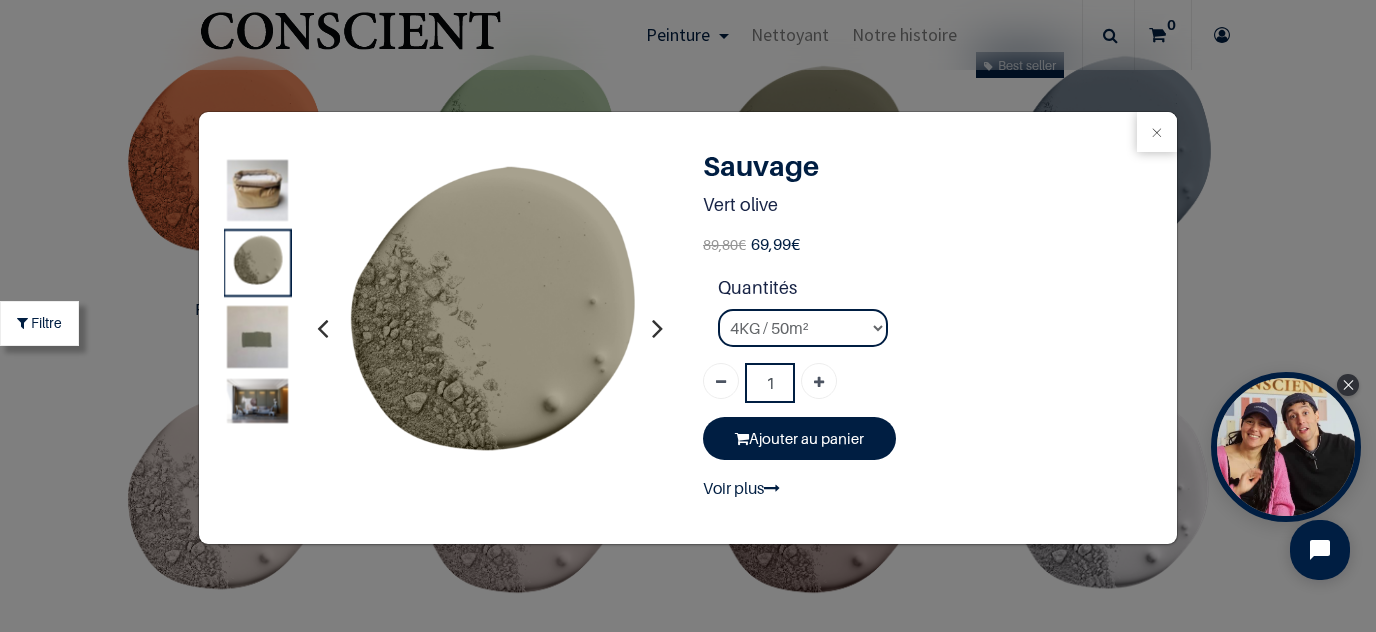 click at bounding box center (257, 346) 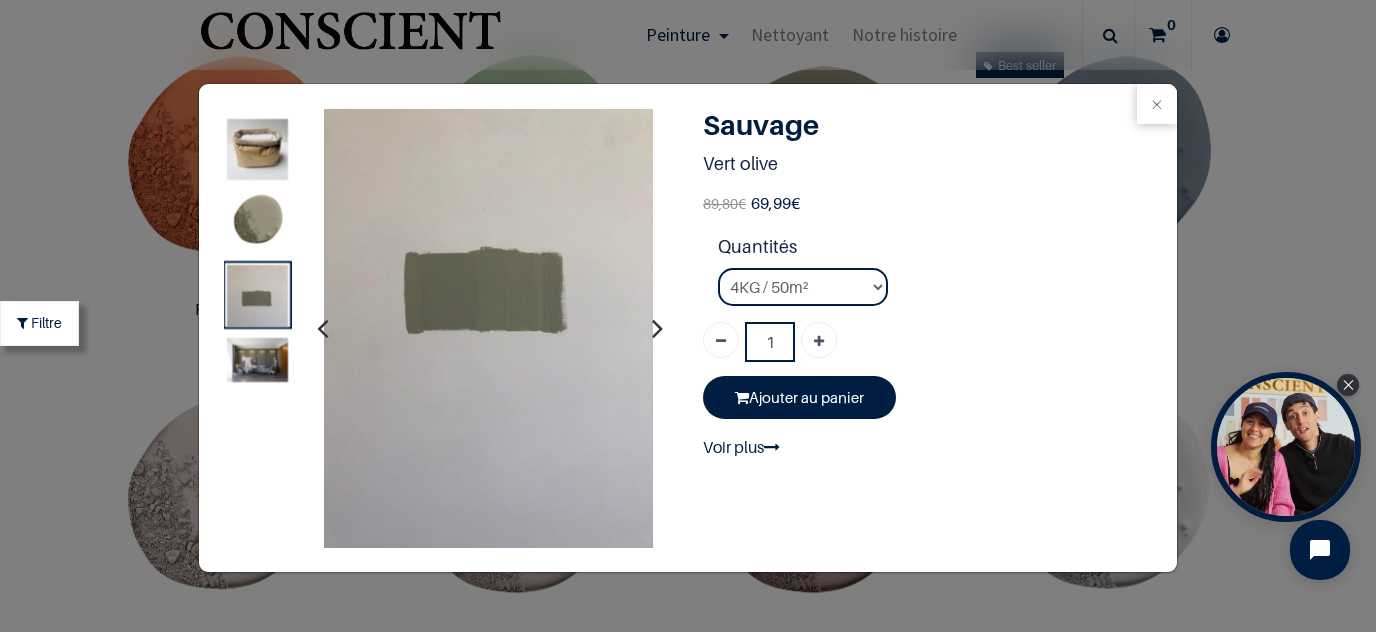 click at bounding box center [257, 360] 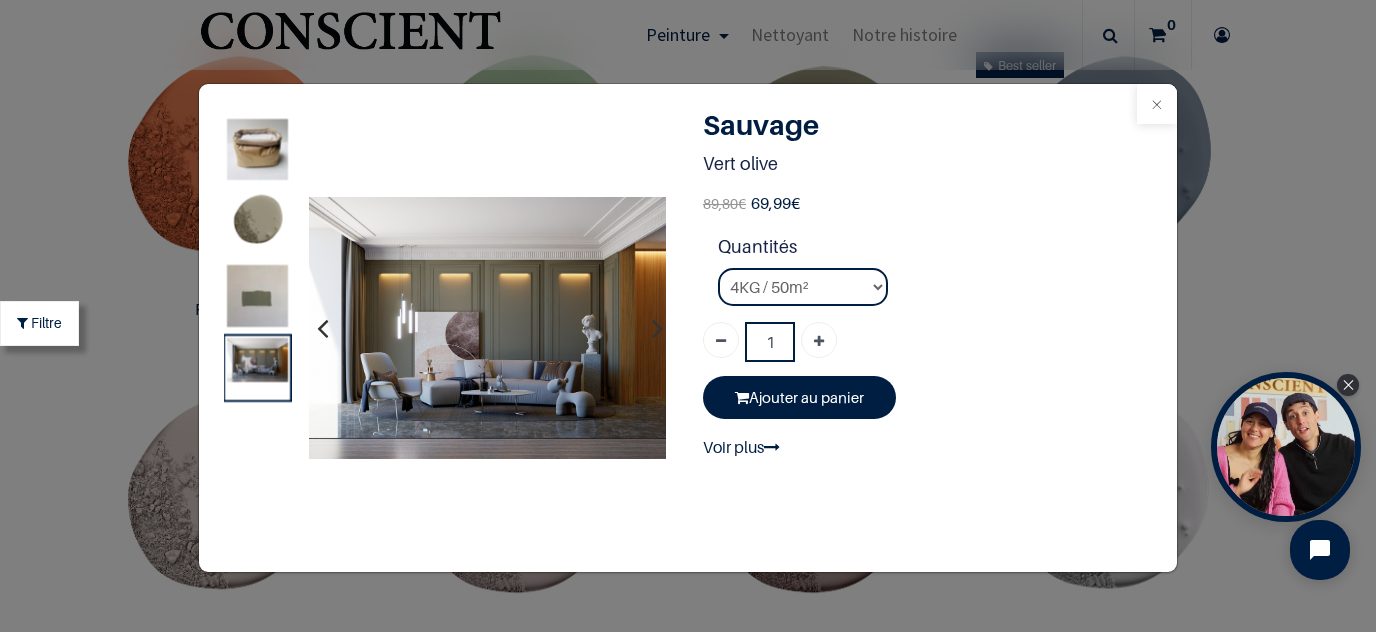 click at bounding box center (1157, 104) 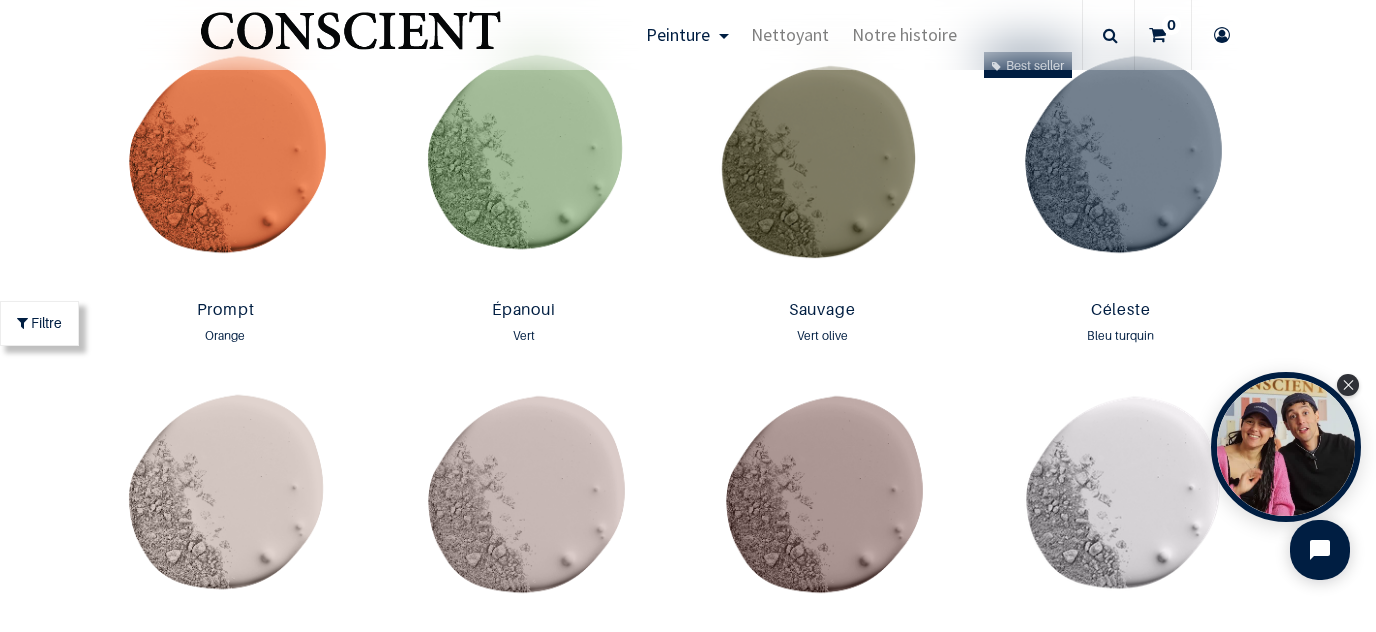 scroll, scrollTop: 2787, scrollLeft: 0, axis: vertical 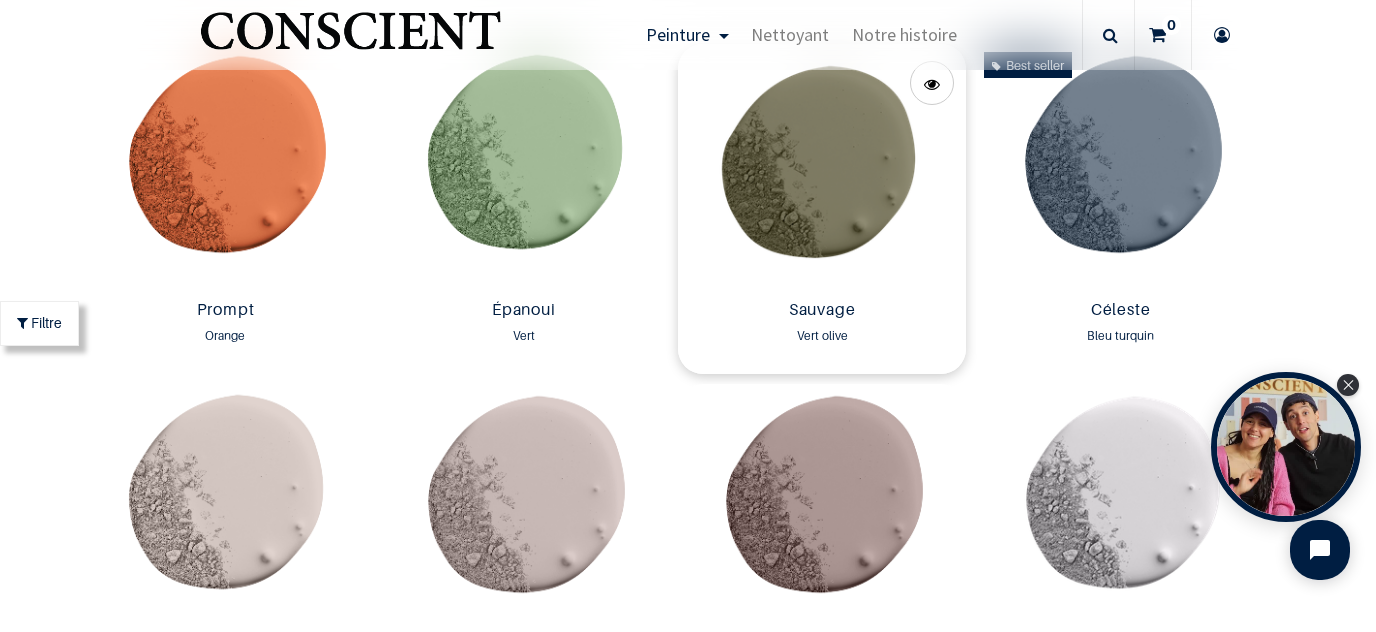 click at bounding box center (822, 168) 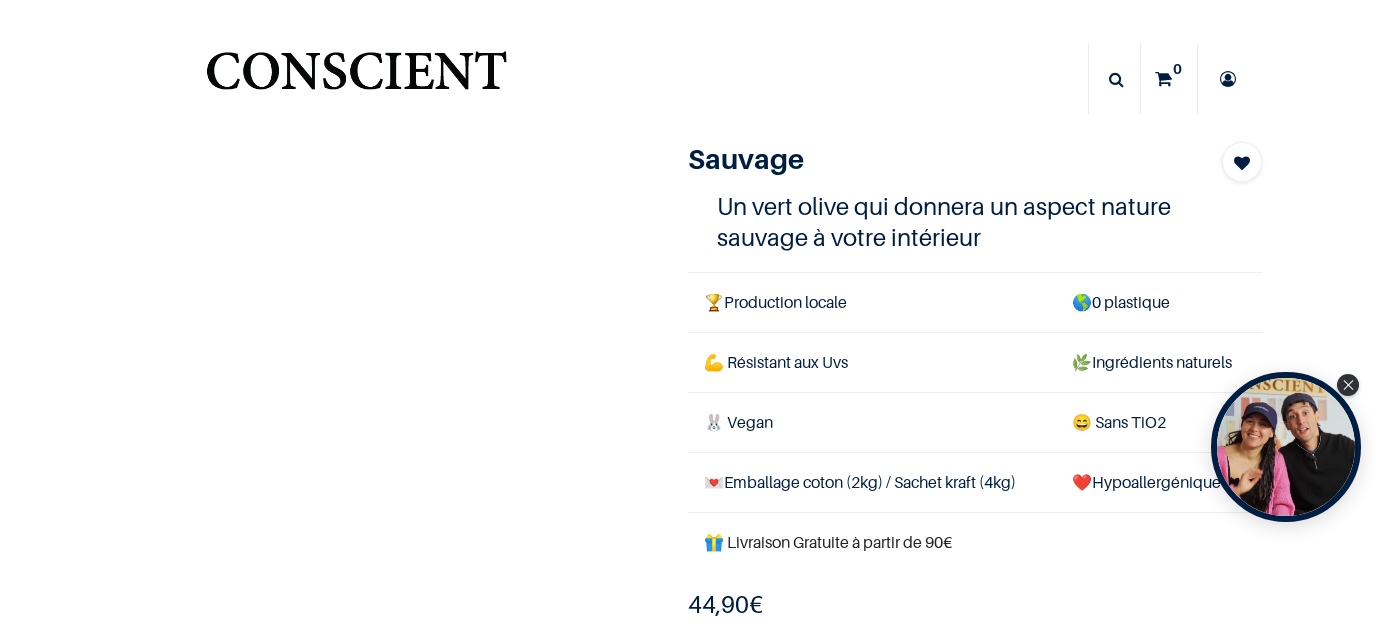 scroll, scrollTop: 0, scrollLeft: 0, axis: both 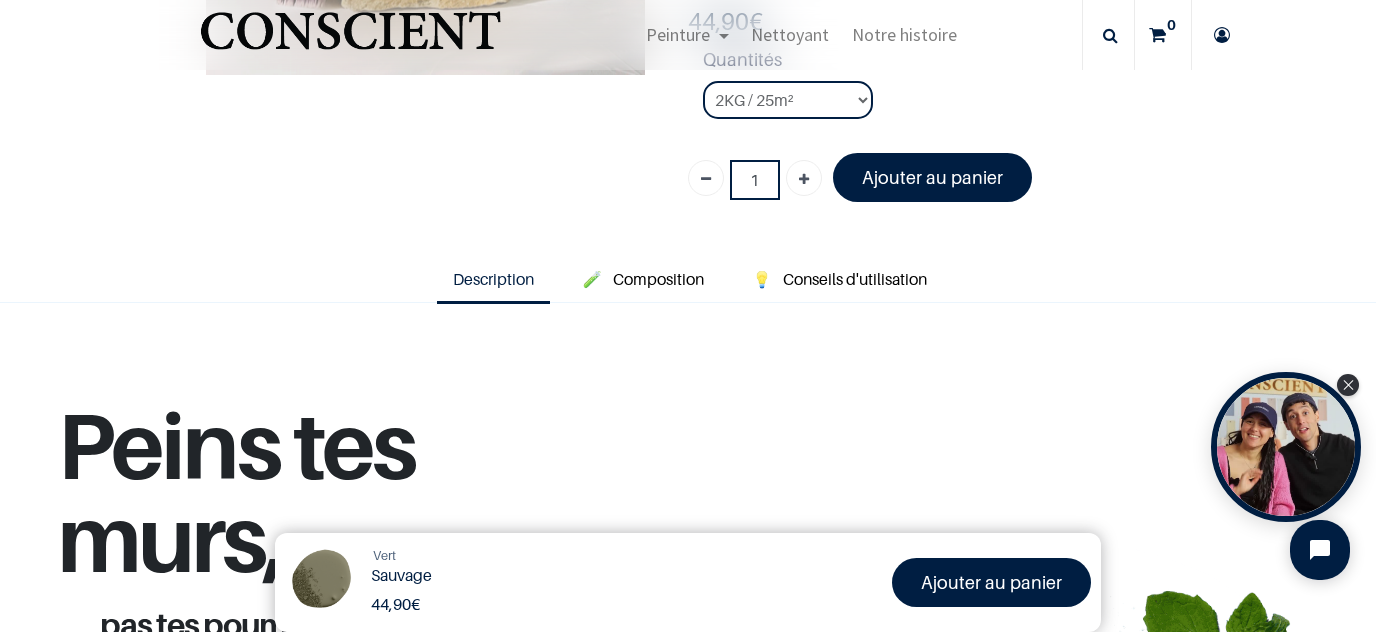 click on "Description" at bounding box center [493, 279] 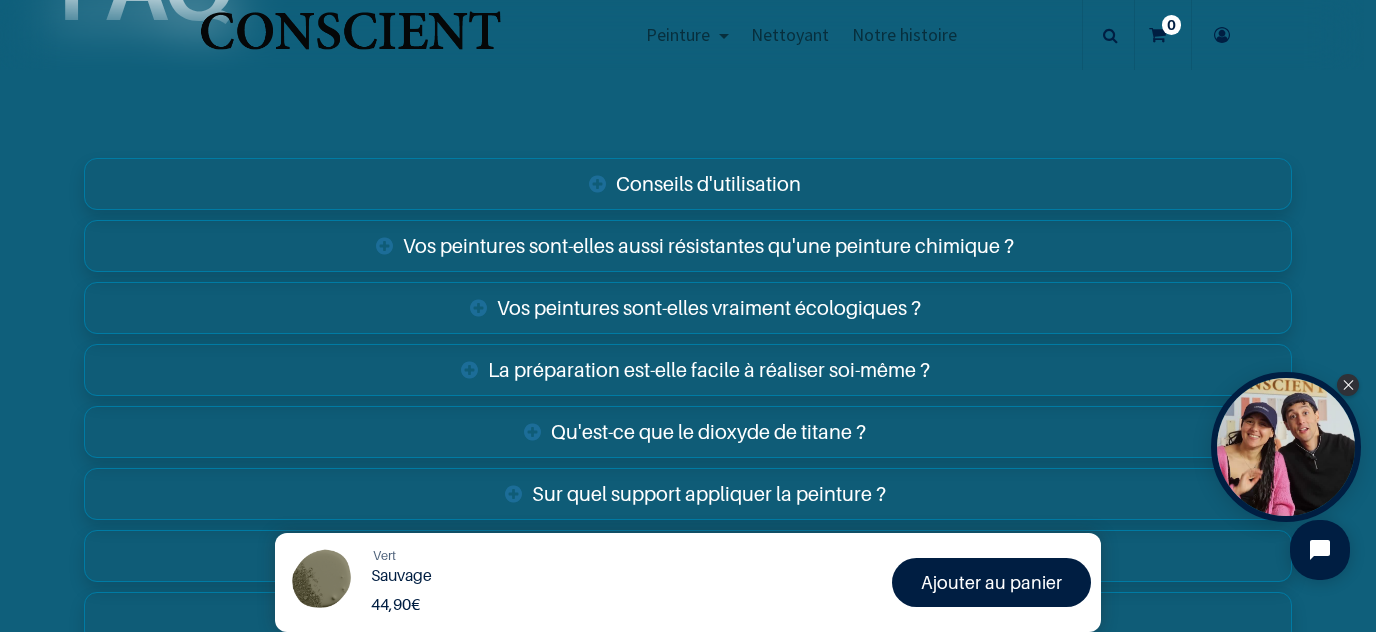 scroll, scrollTop: 3135, scrollLeft: 0, axis: vertical 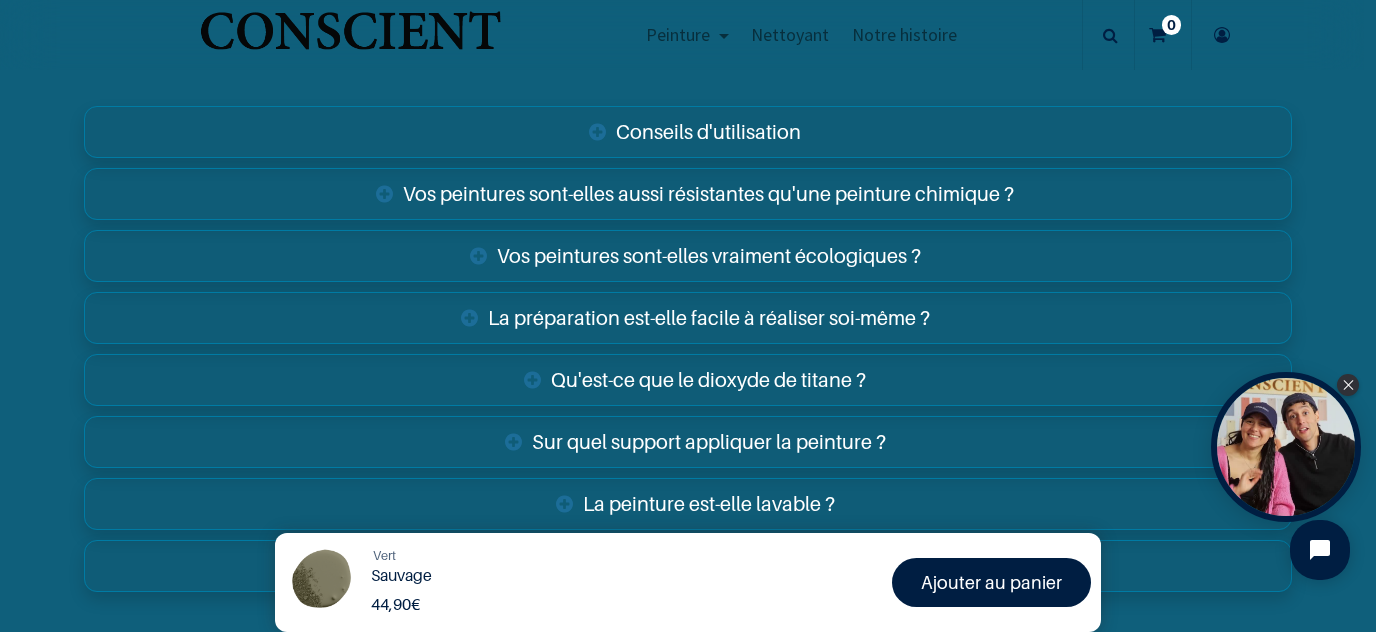 click on "Vos peintures sont-elles aussi résistantes qu'une peinture chimique ?" at bounding box center [688, 194] 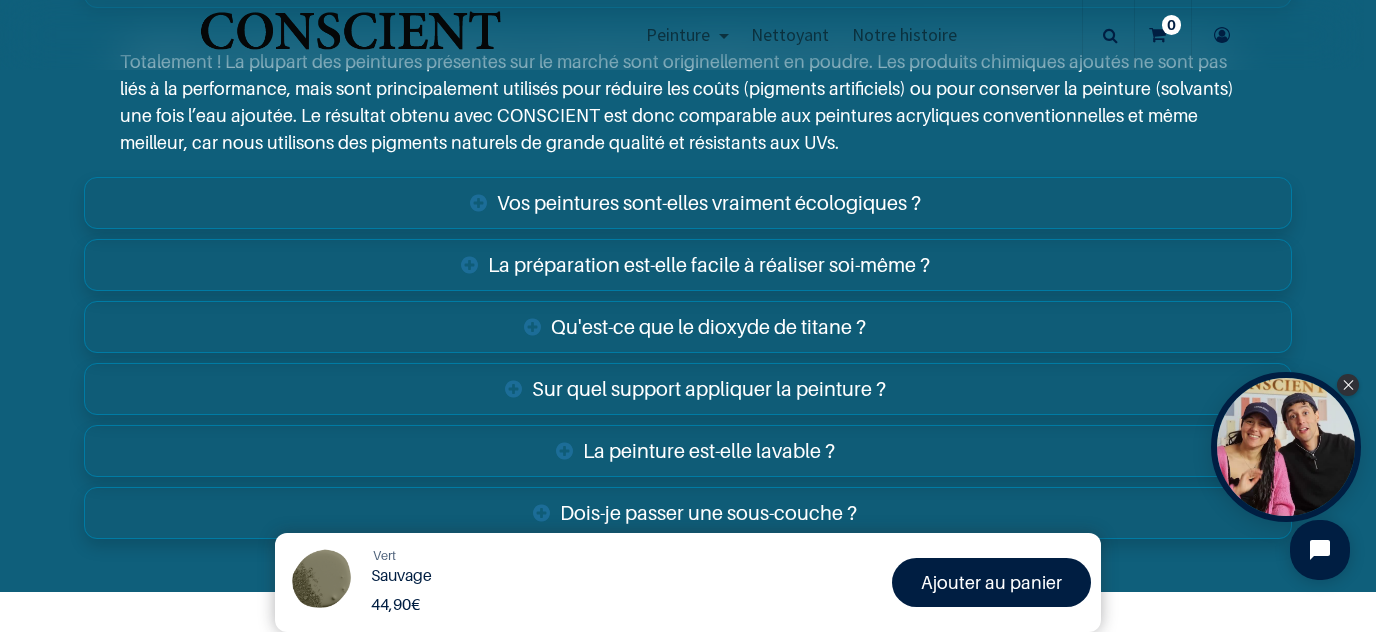 scroll, scrollTop: 3367, scrollLeft: 0, axis: vertical 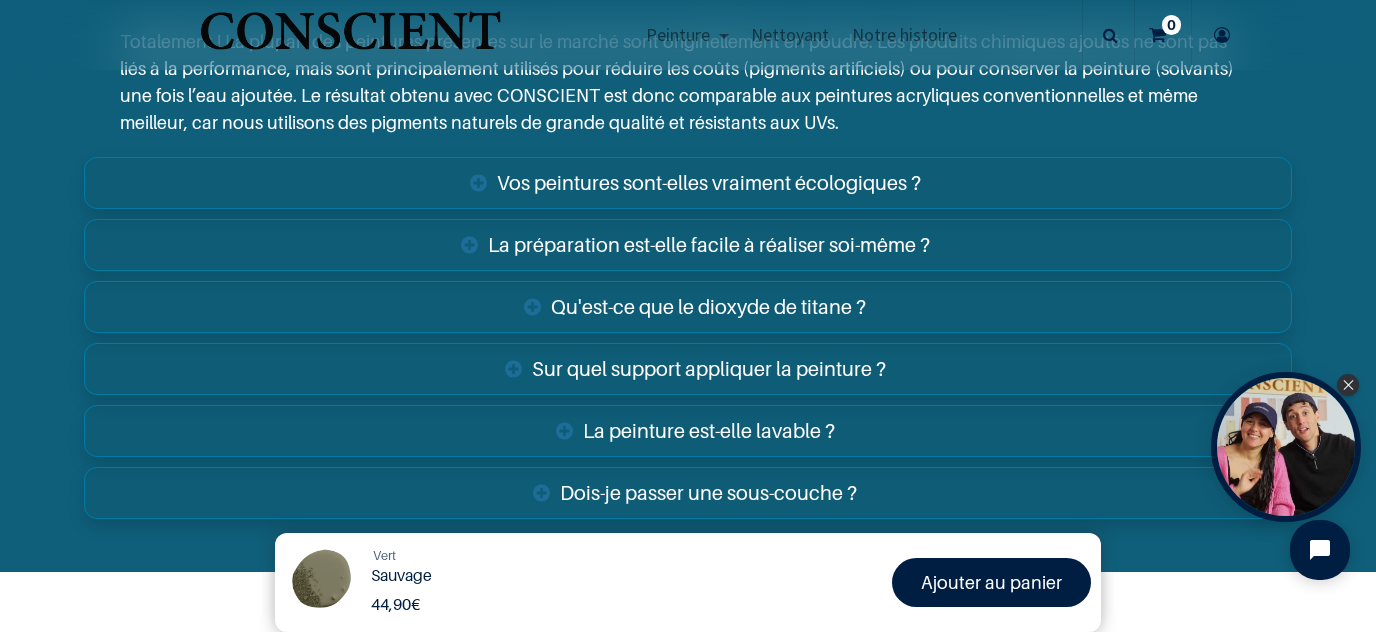 click on "La préparation est-elle facile à réaliser soi-même ?" at bounding box center [688, 245] 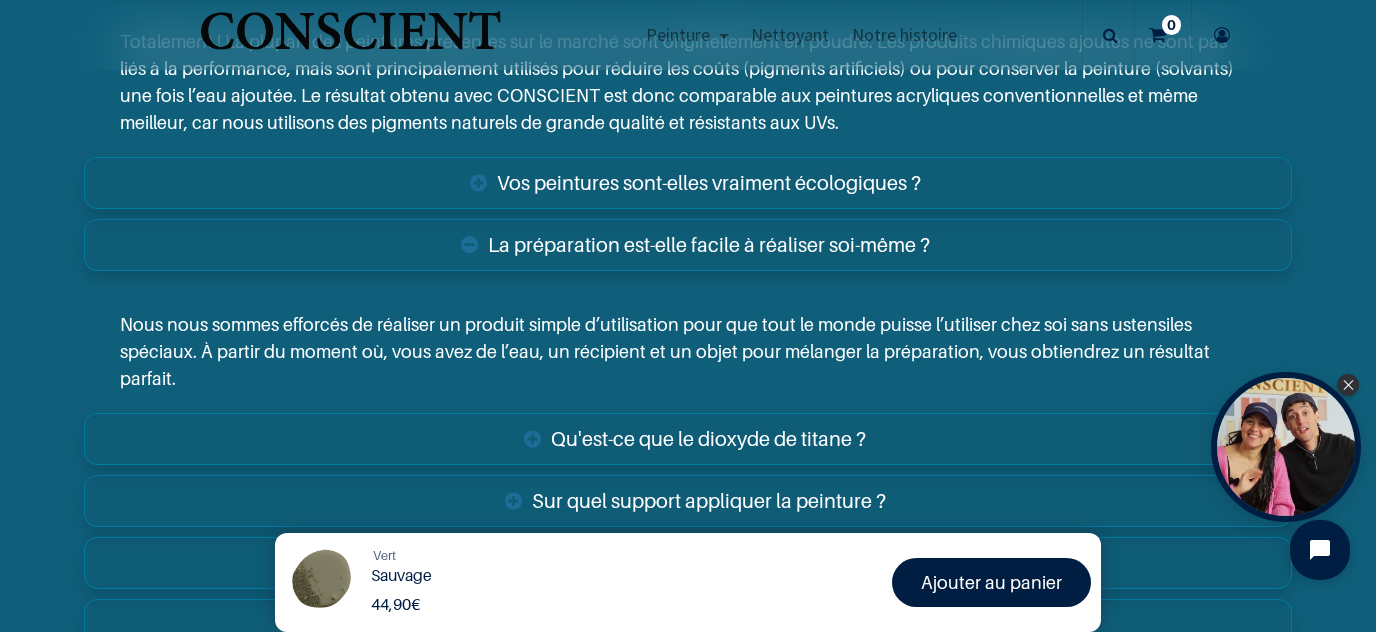 click on "La préparation est-elle facile à réaliser soi-même ?" at bounding box center (688, 245) 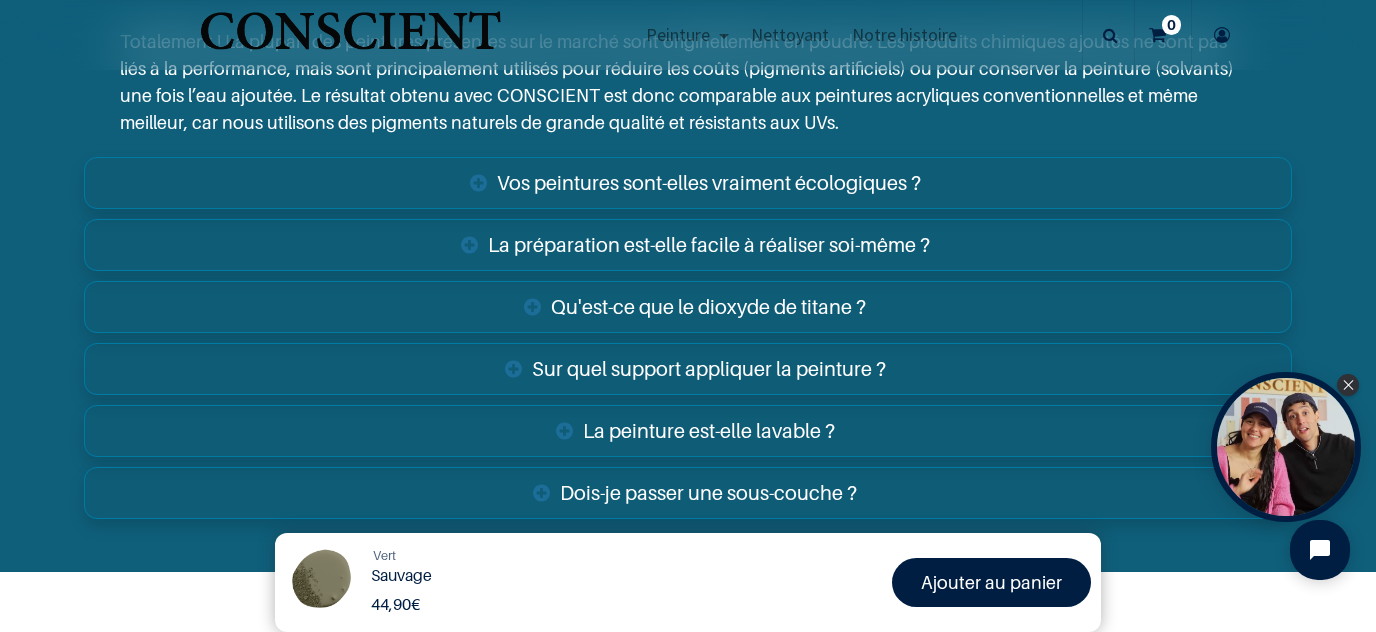 click on "Qu'est-ce que le dioxyde de titane ?" at bounding box center [688, 307] 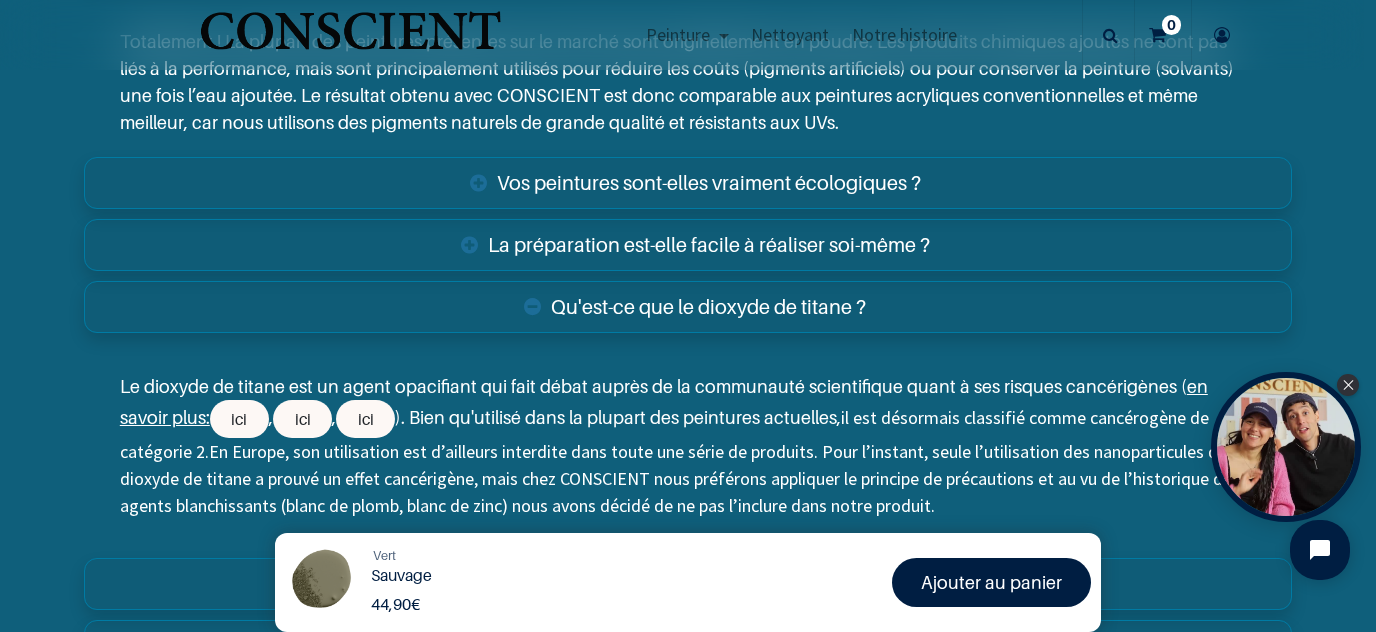 click on "Qu'est-ce que le dioxyde de titane ?" at bounding box center [688, 307] 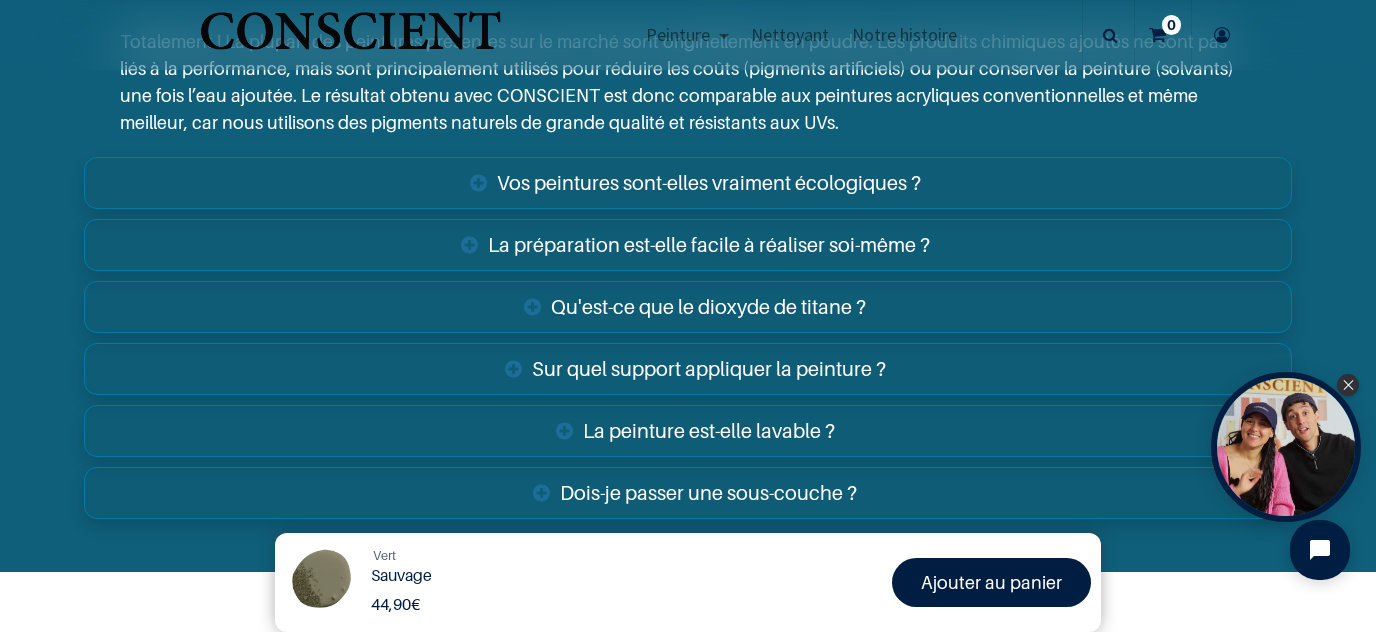 click on "Sur quel support appliquer la peinture ?" at bounding box center [688, 369] 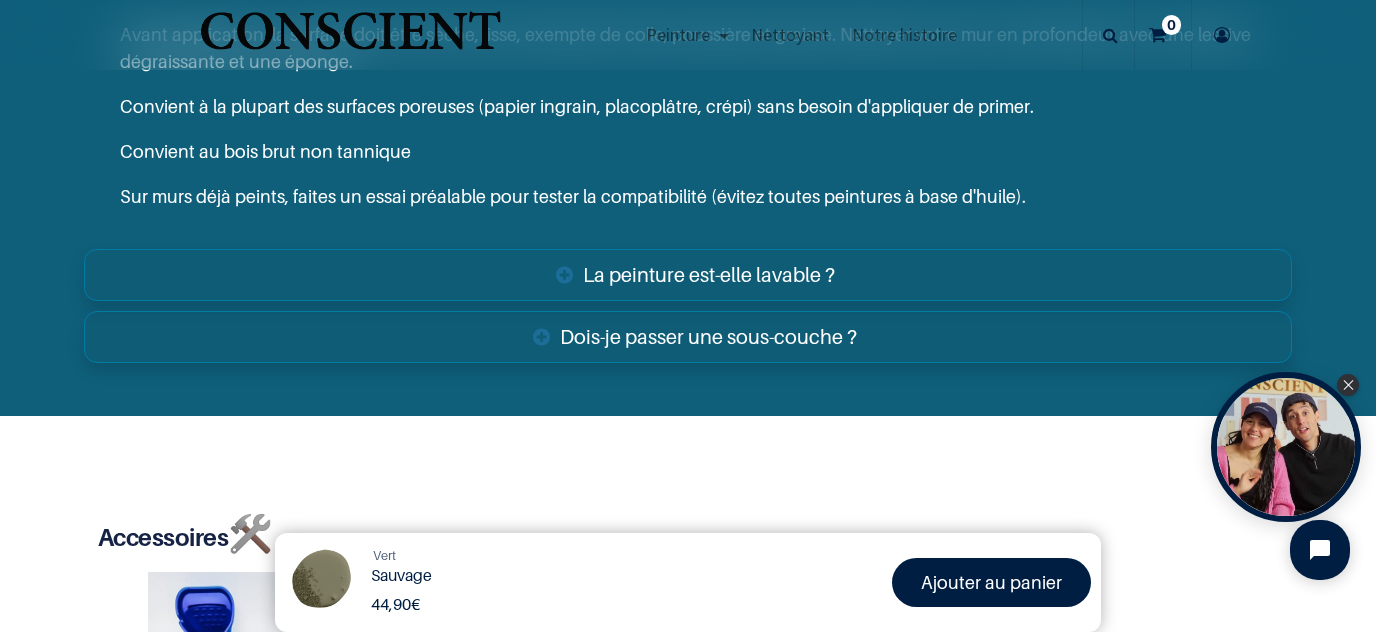 scroll, scrollTop: 3831, scrollLeft: 0, axis: vertical 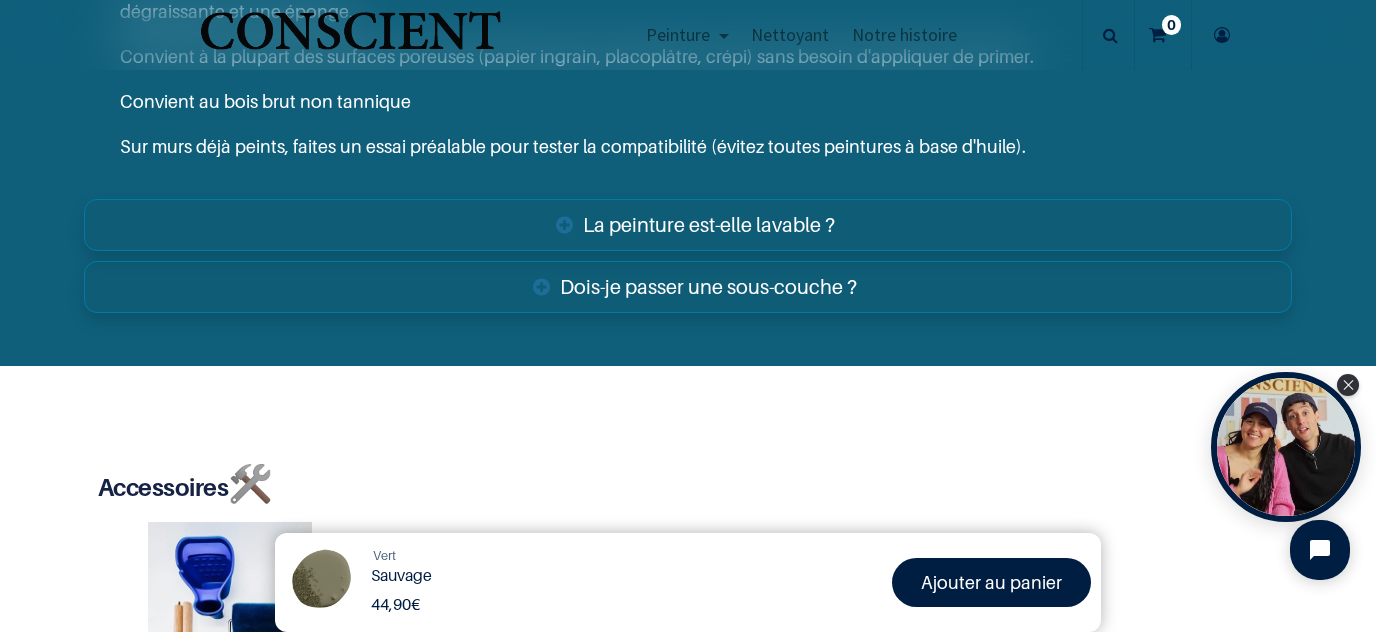 click on "La peinture est-elle lavable ?" at bounding box center [688, 225] 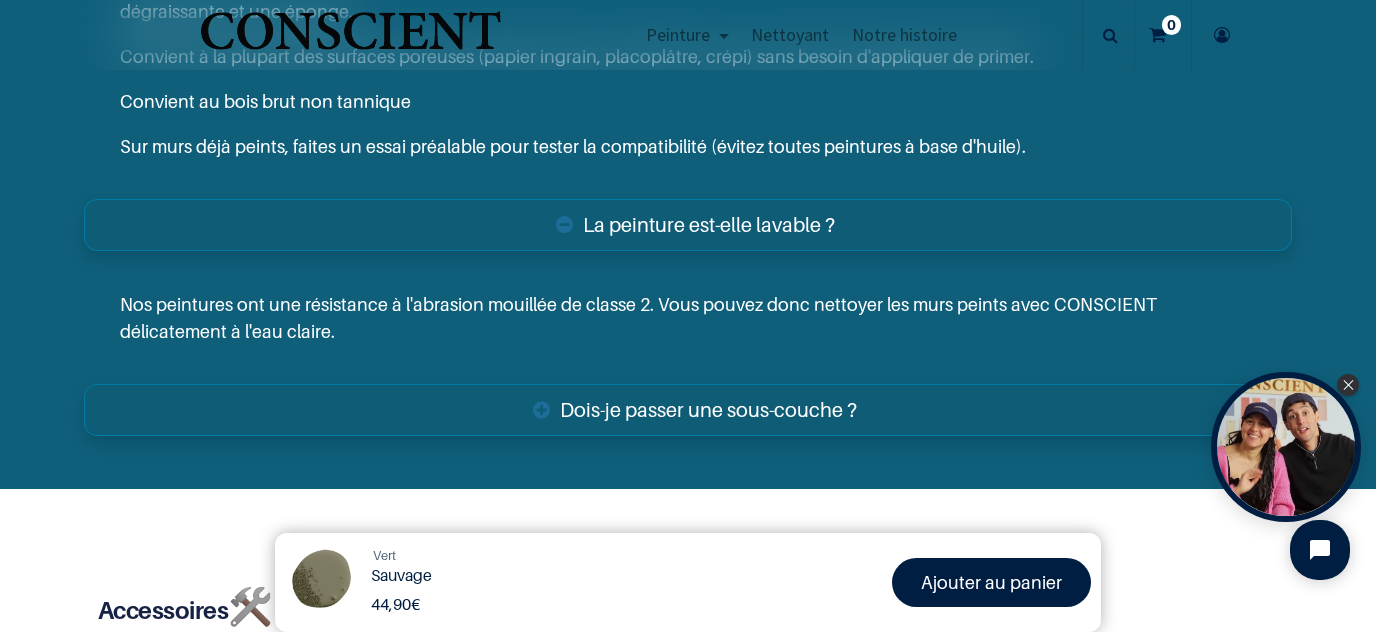 click on "Dois-je passer une sous-couche ?" at bounding box center (688, 410) 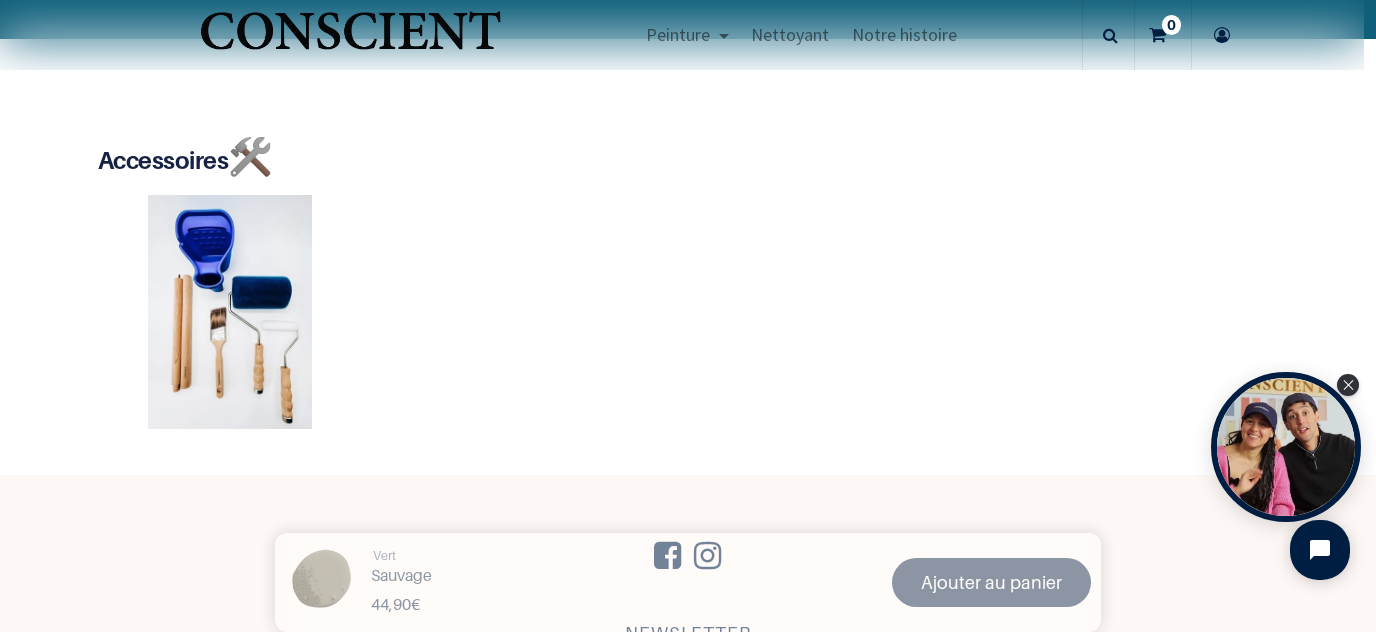 scroll, scrollTop: 4412, scrollLeft: 0, axis: vertical 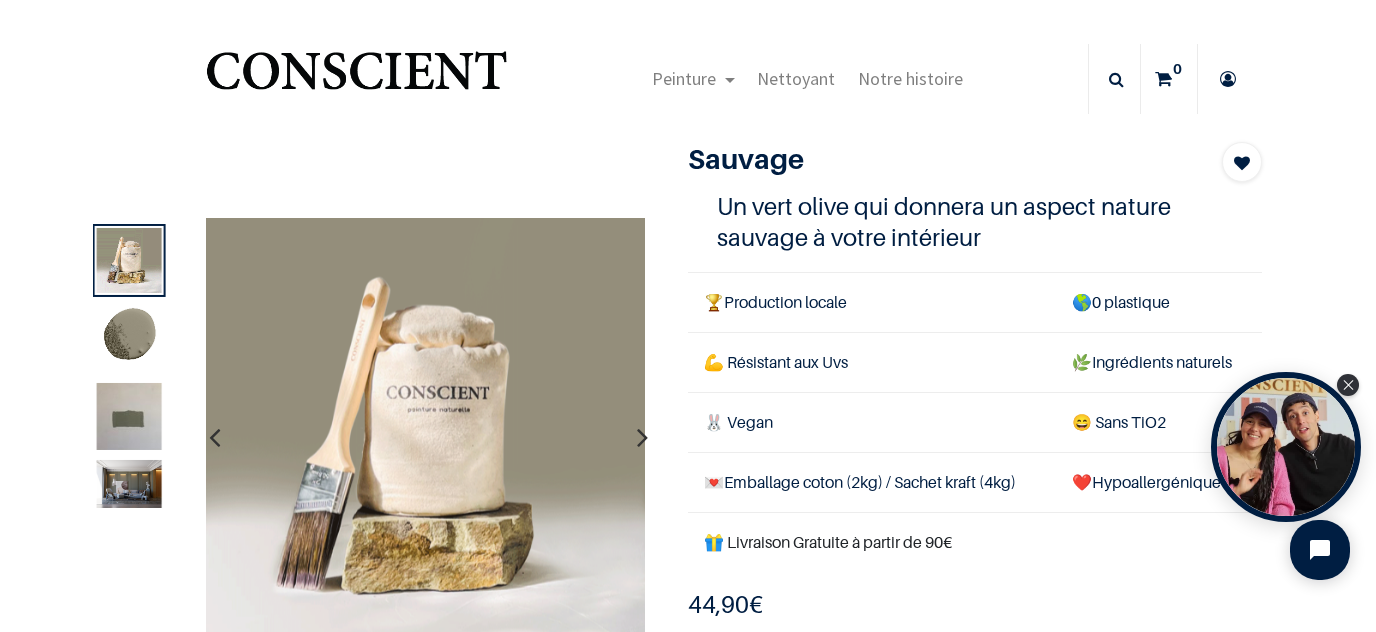click at bounding box center [128, 426] 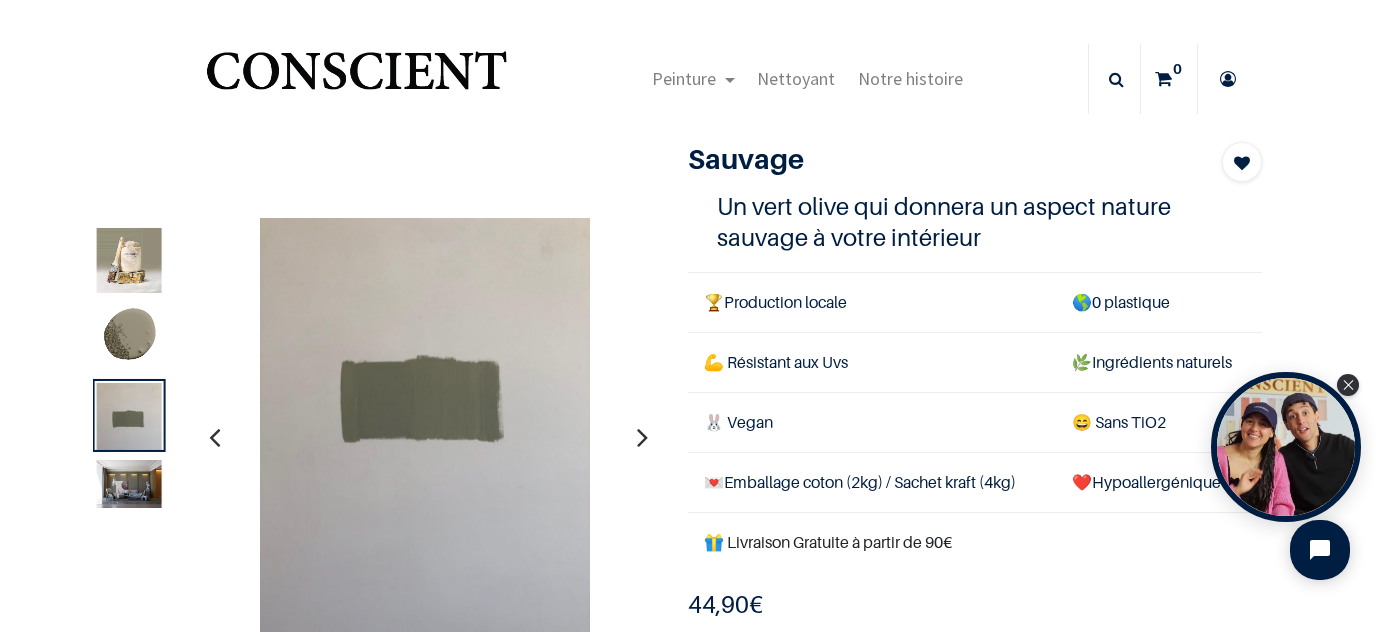click at bounding box center (128, 484) 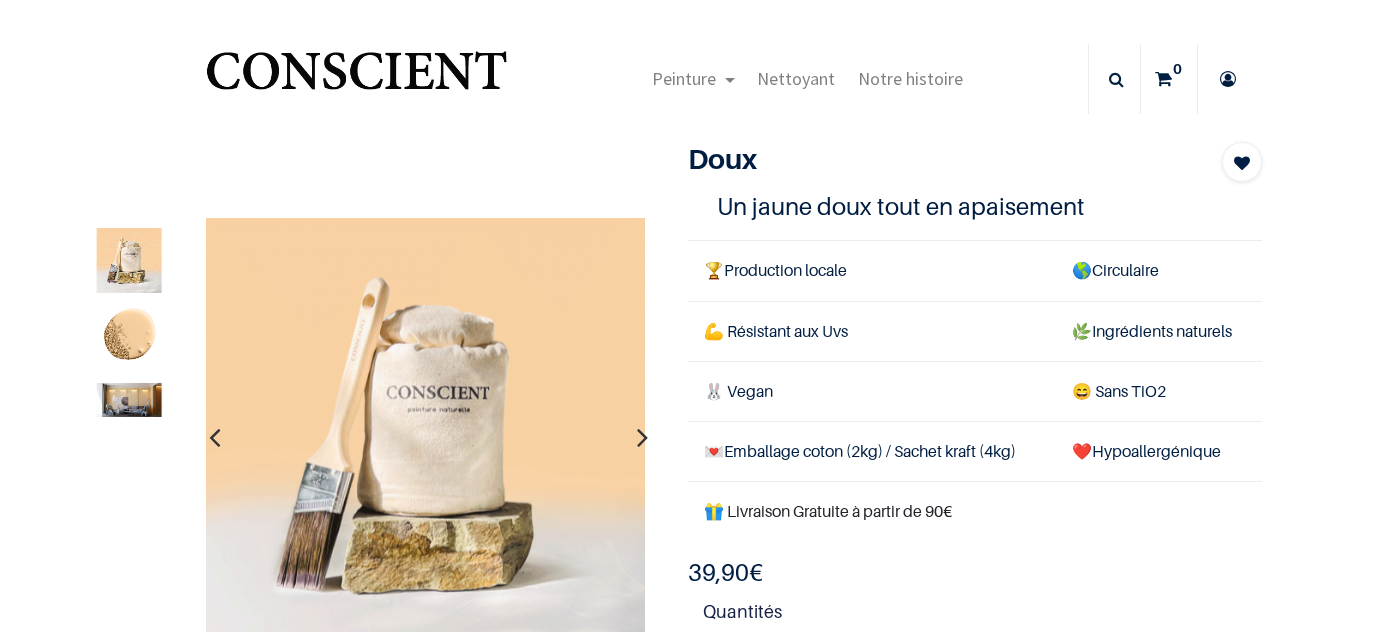 scroll, scrollTop: 0, scrollLeft: 0, axis: both 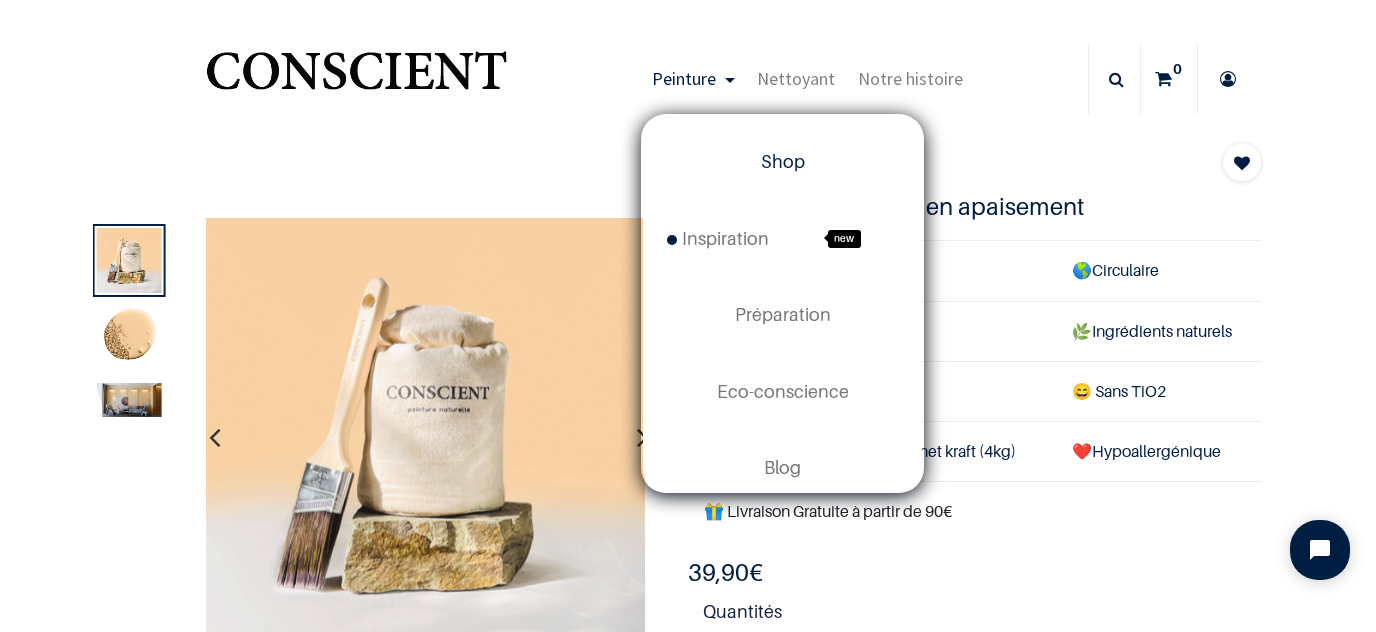 click on "Shop" at bounding box center (783, 161) 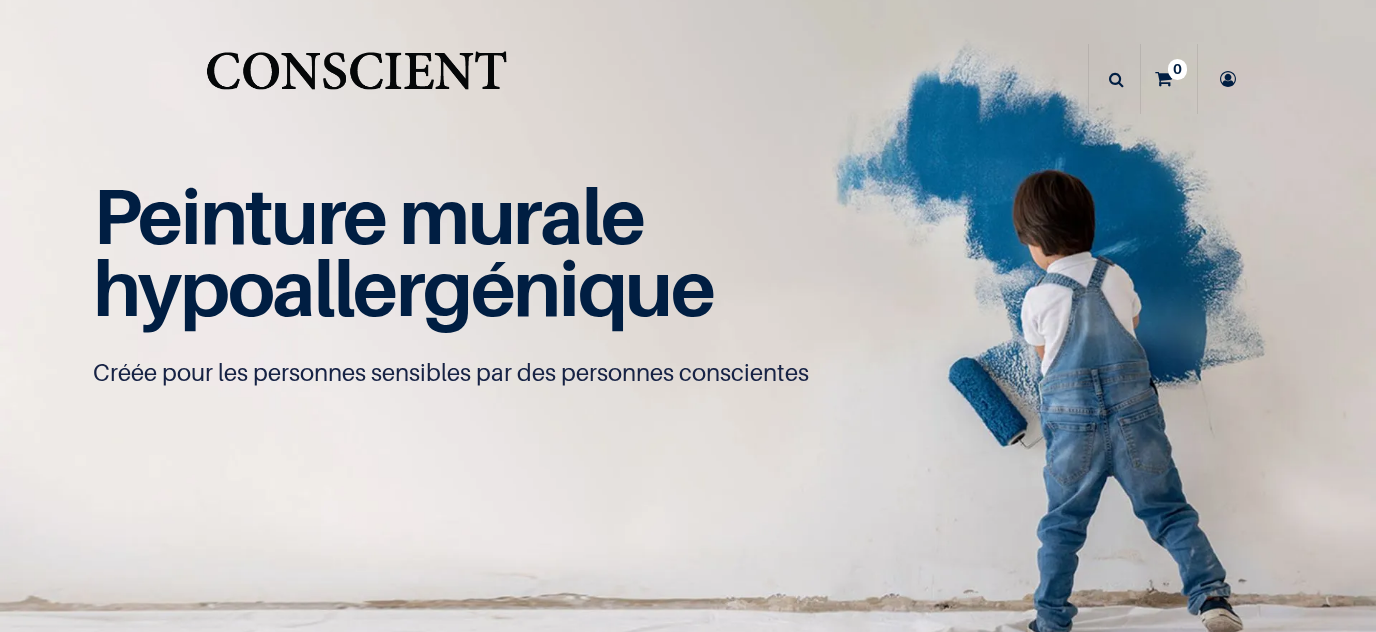 scroll, scrollTop: 0, scrollLeft: 0, axis: both 